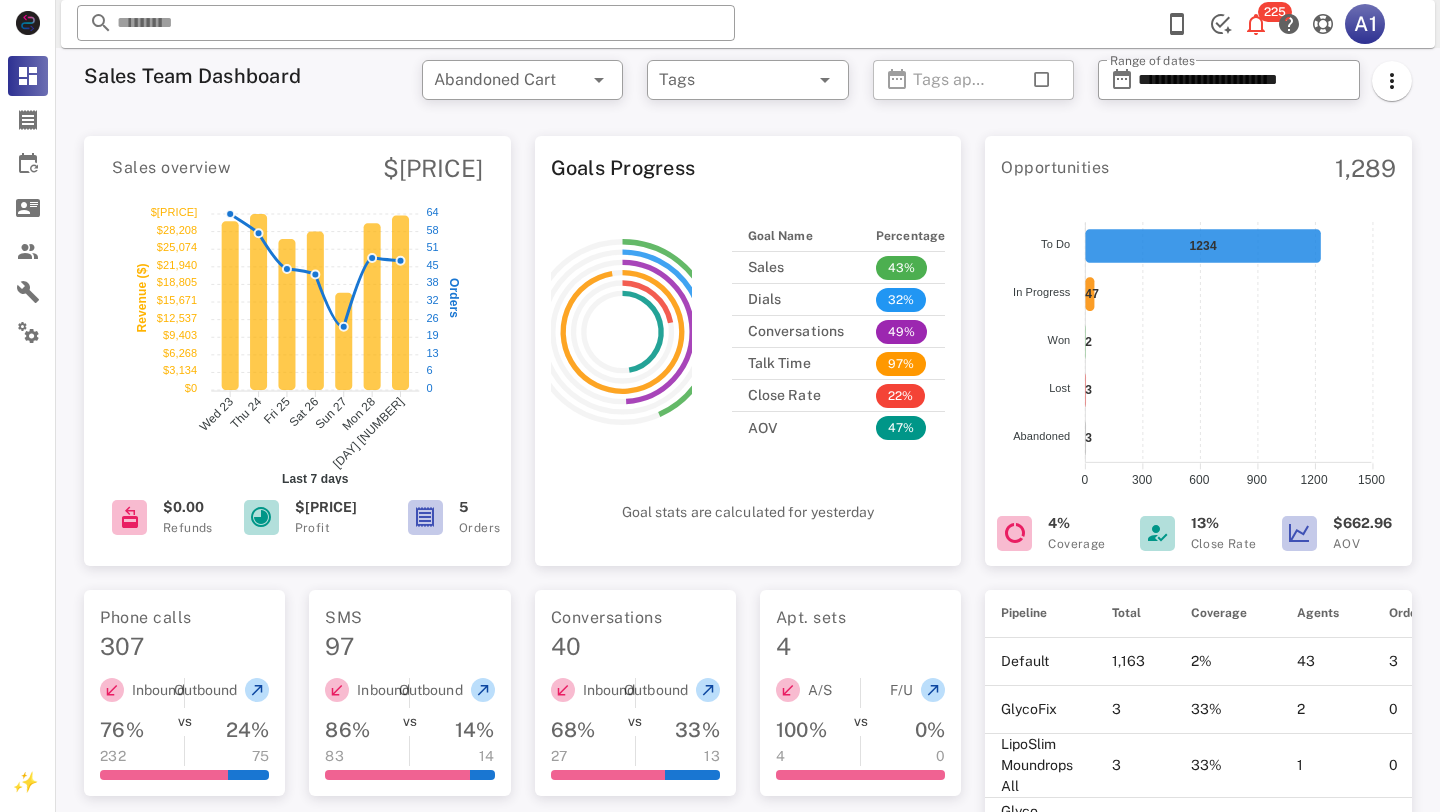 scroll, scrollTop: 0, scrollLeft: 0, axis: both 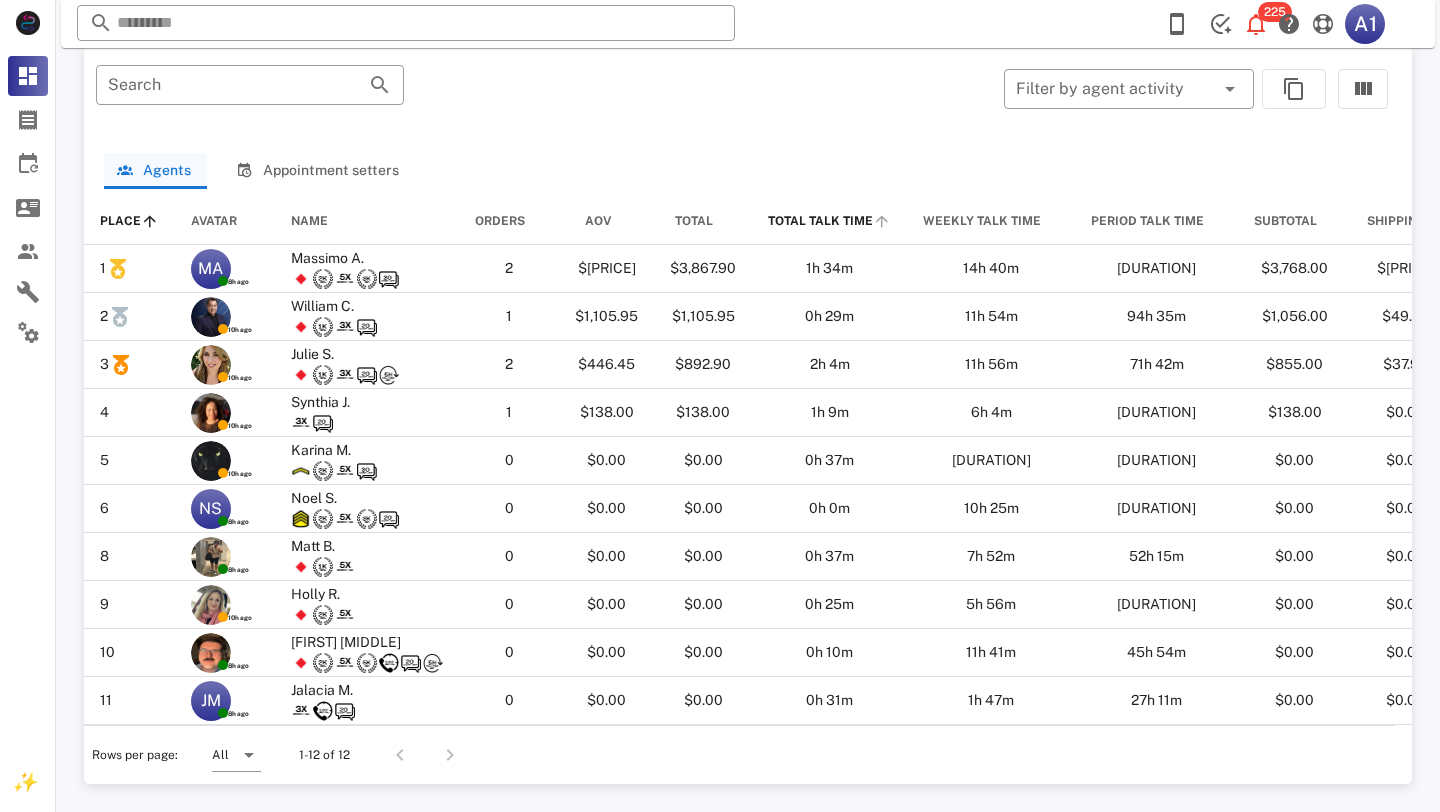 click on "TOTAL TALK TIME" at bounding box center [820, 221] 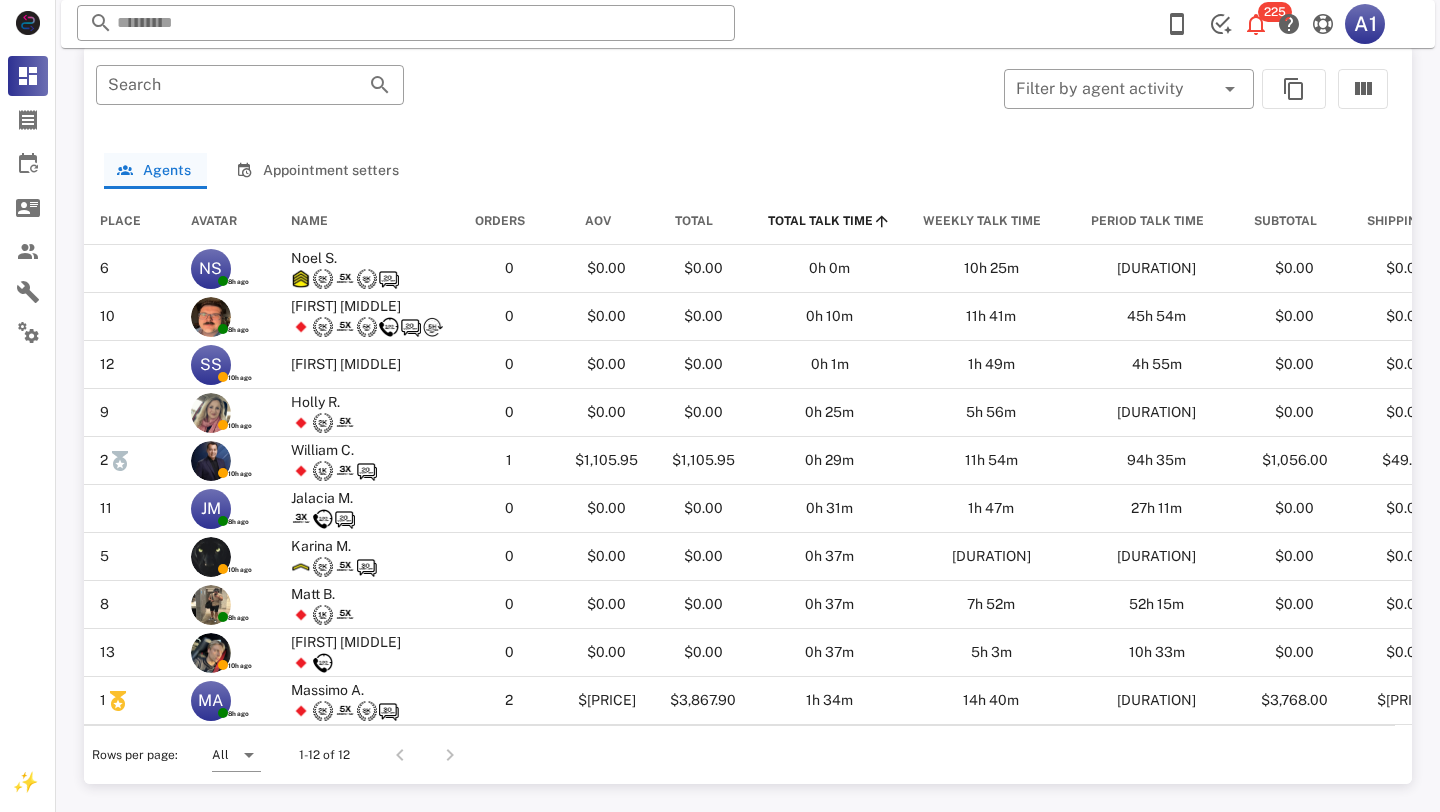 click on "TOTAL TALK TIME" at bounding box center (820, 221) 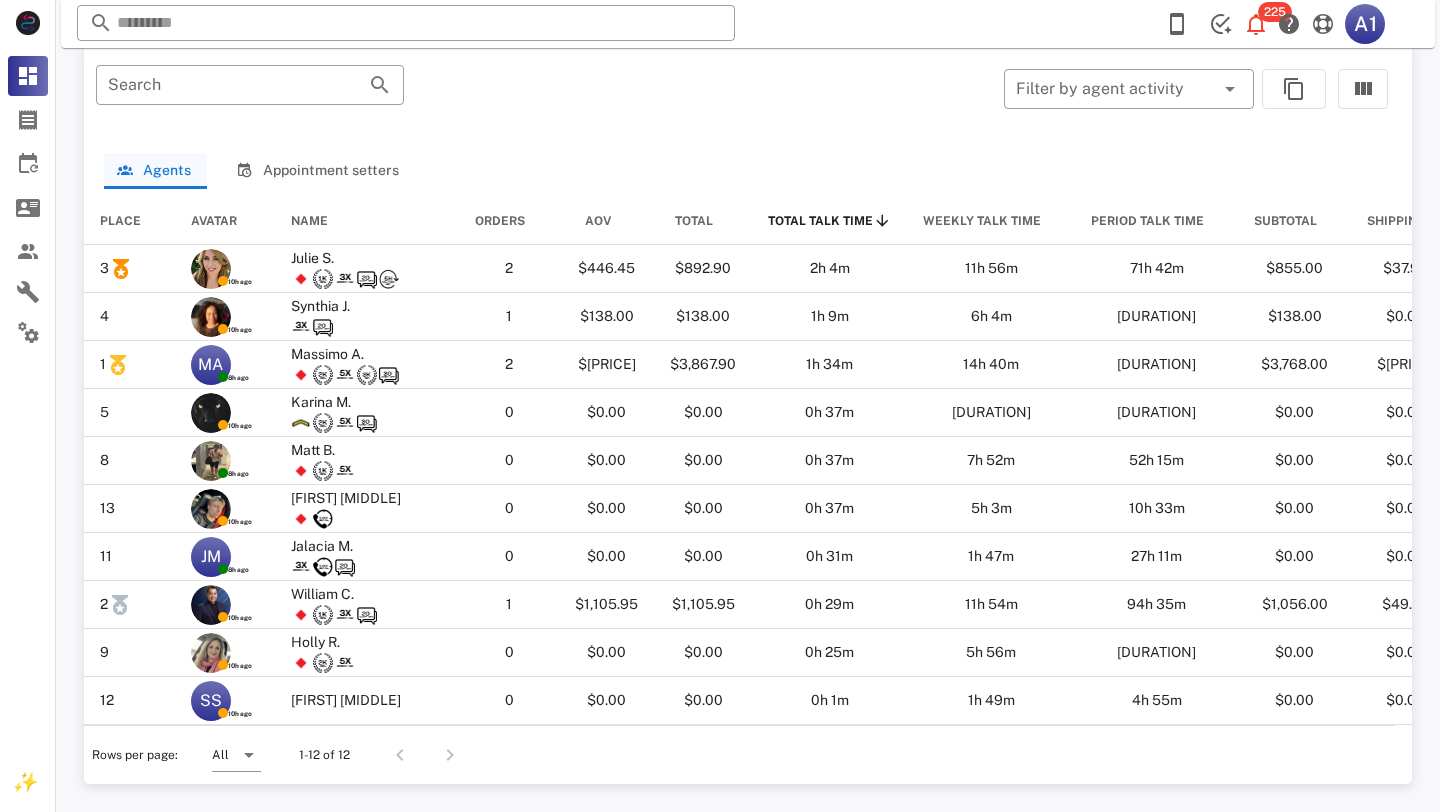click on "TOTAL TALK TIME" at bounding box center [820, 221] 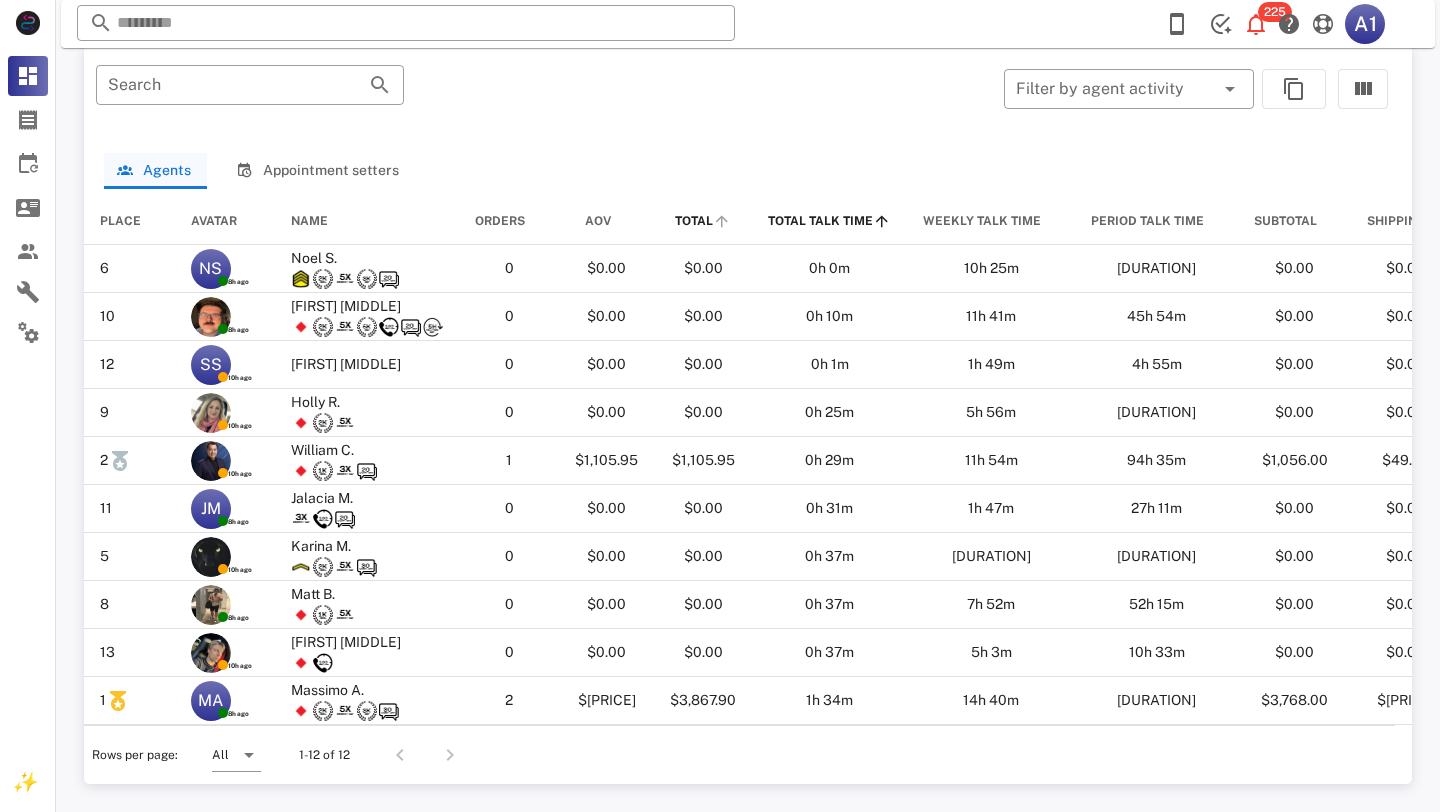 click on "TOTAL" at bounding box center [694, 221] 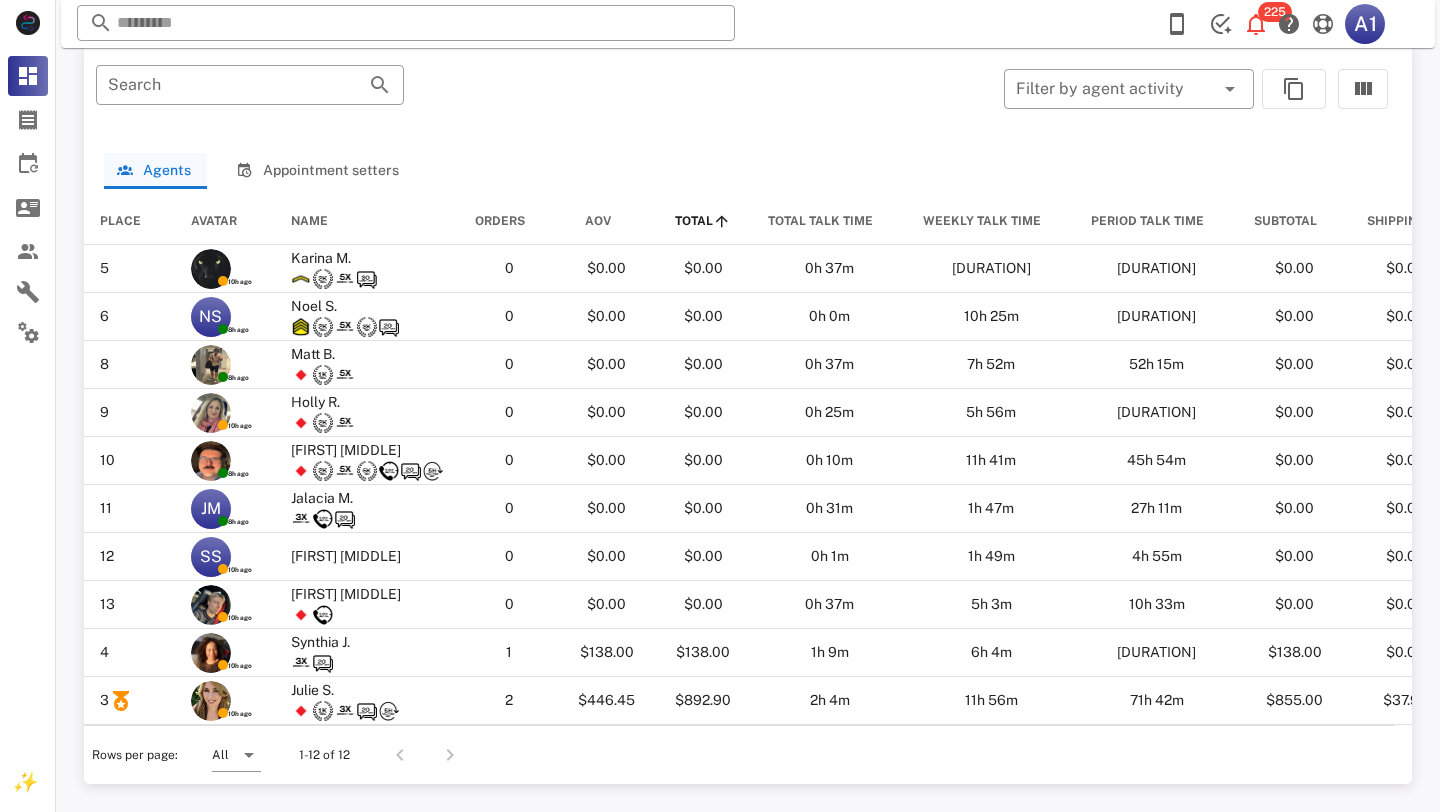 click on "TOTAL" at bounding box center [703, 221] 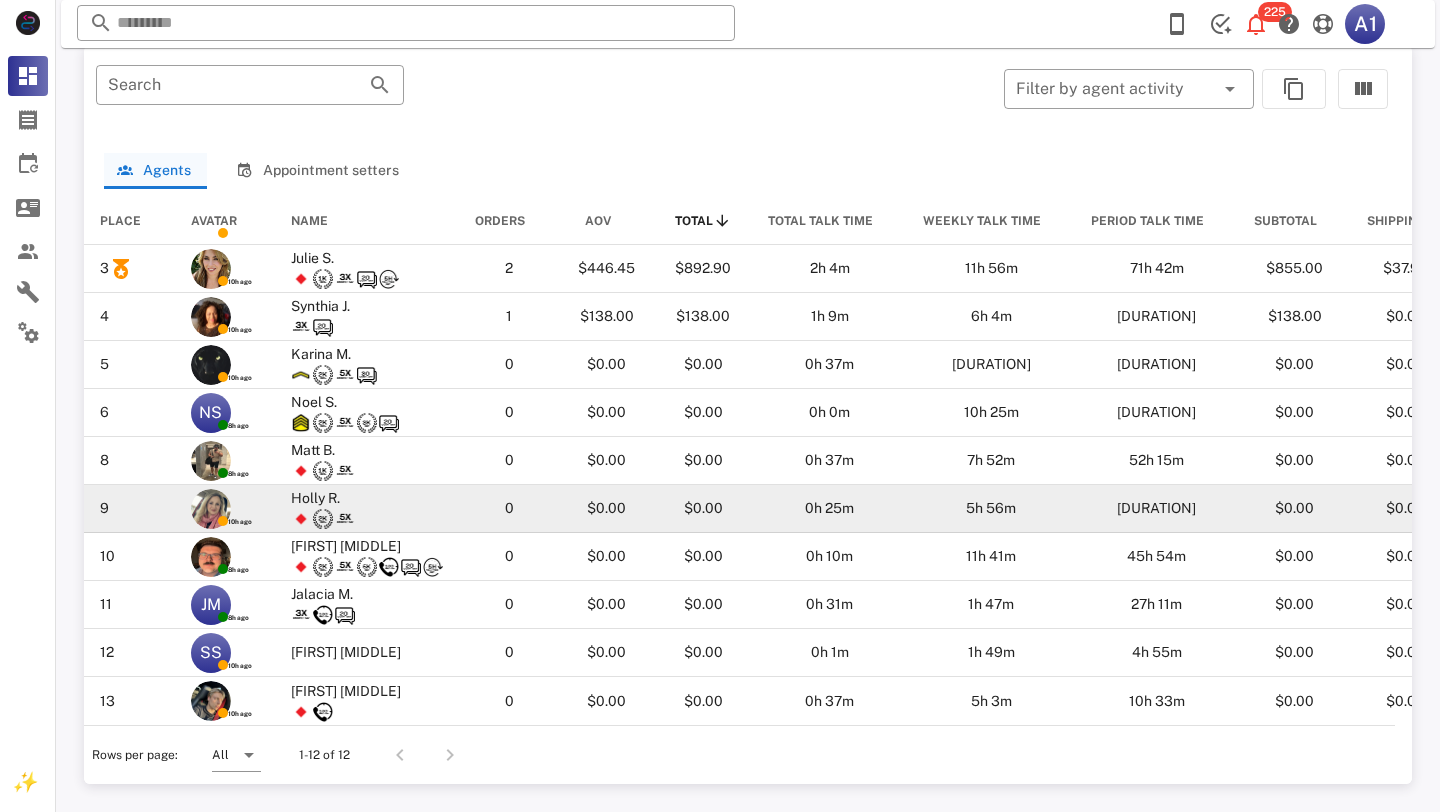 scroll, scrollTop: 0, scrollLeft: 0, axis: both 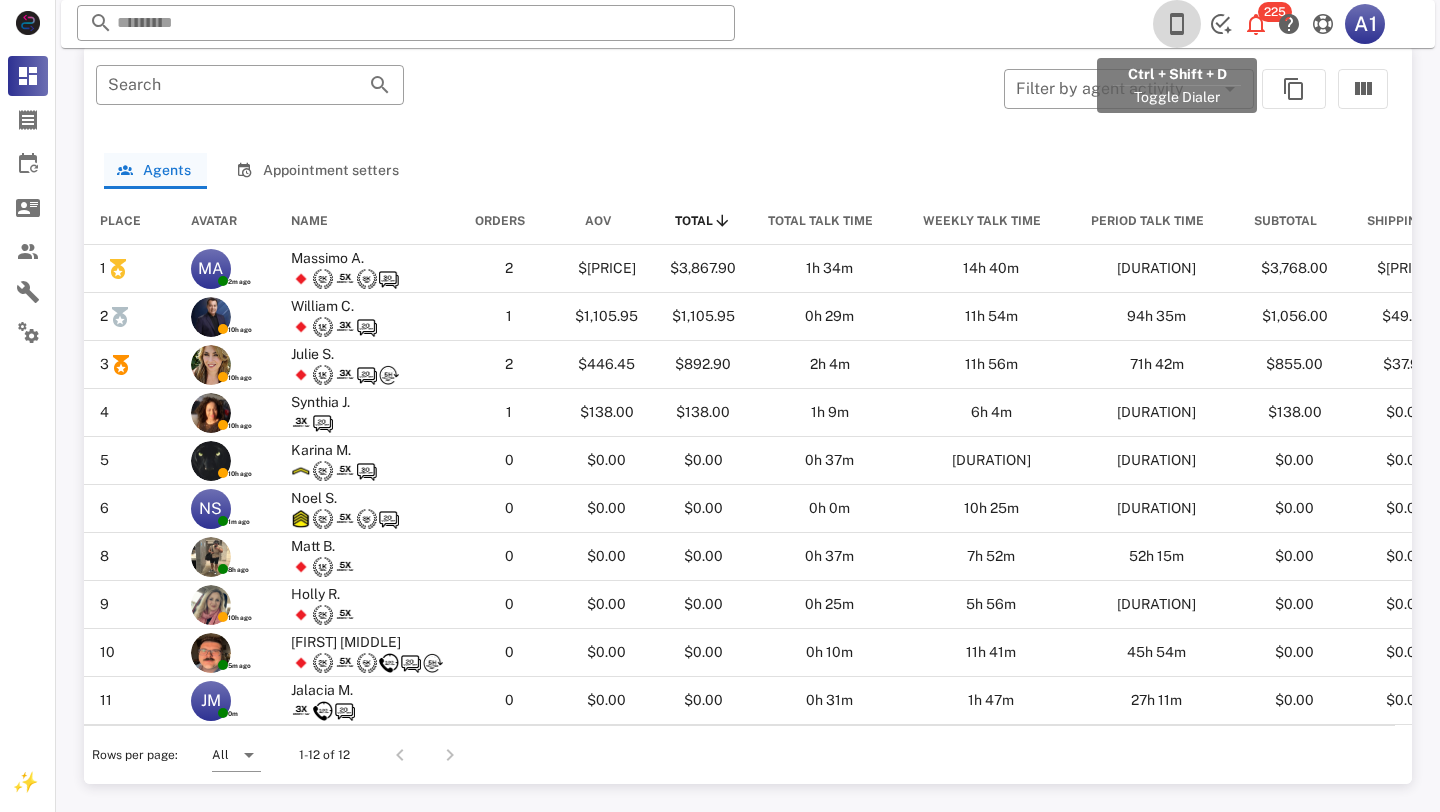click at bounding box center [1177, 24] 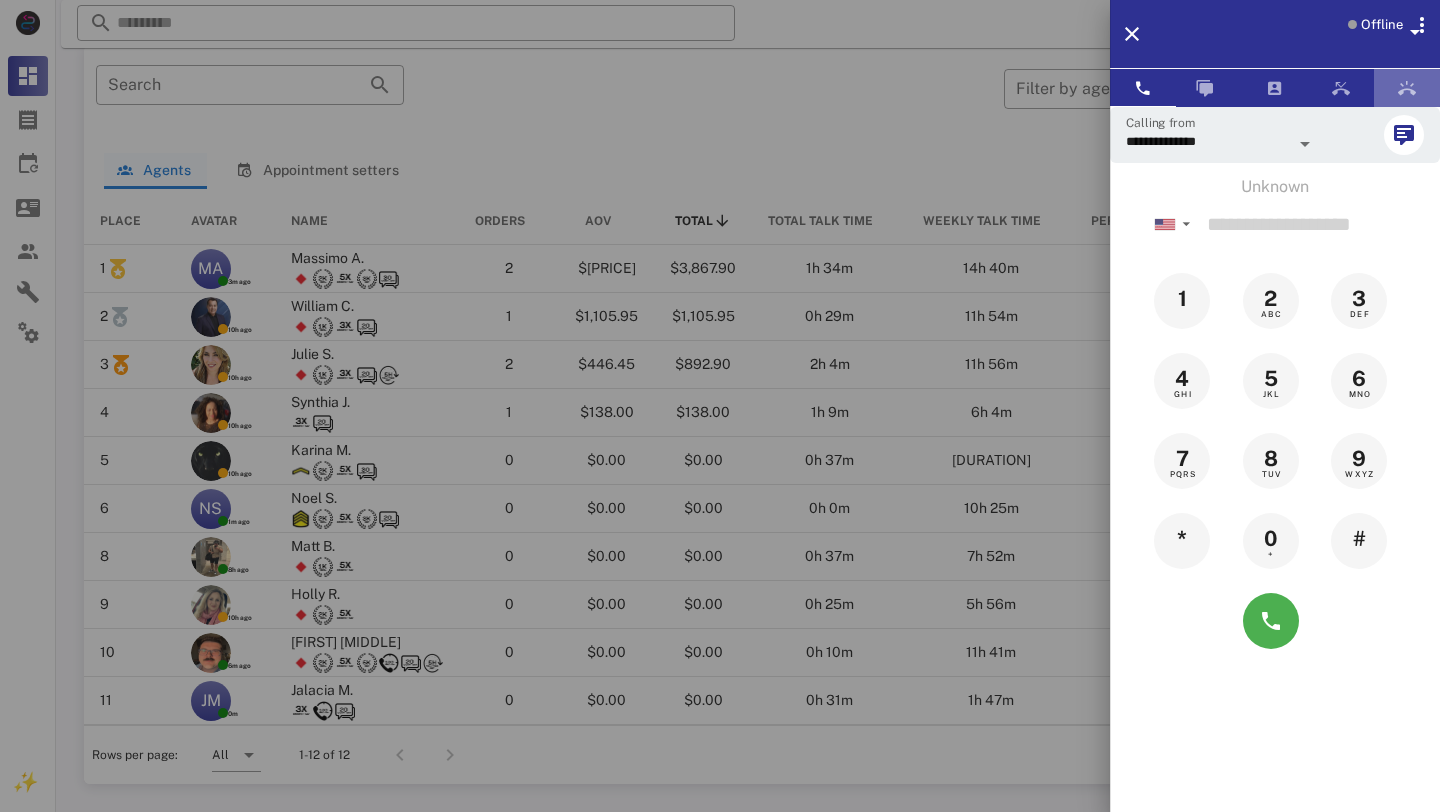 click at bounding box center [1407, 88] 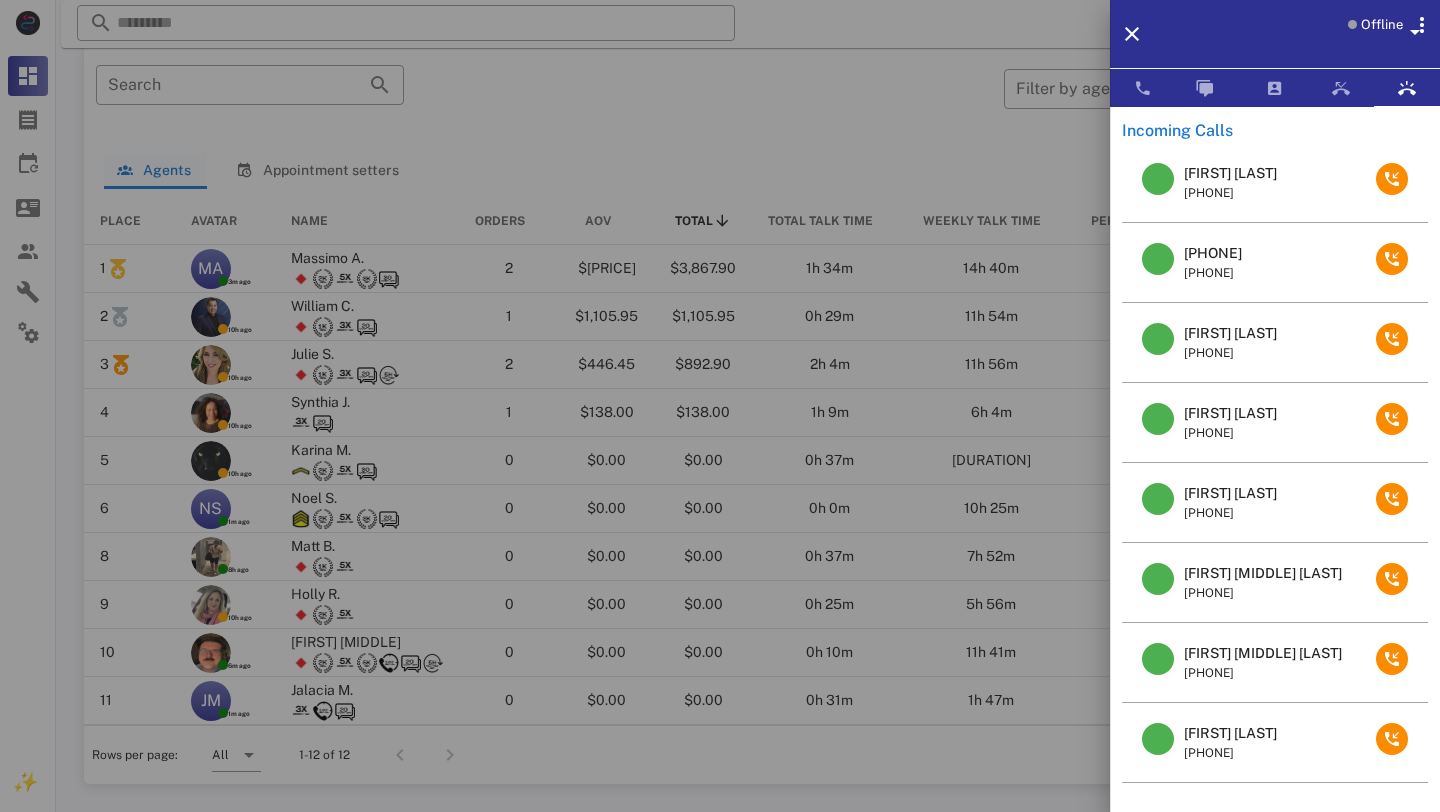 click on "Janice Boschert" at bounding box center [1230, 173] 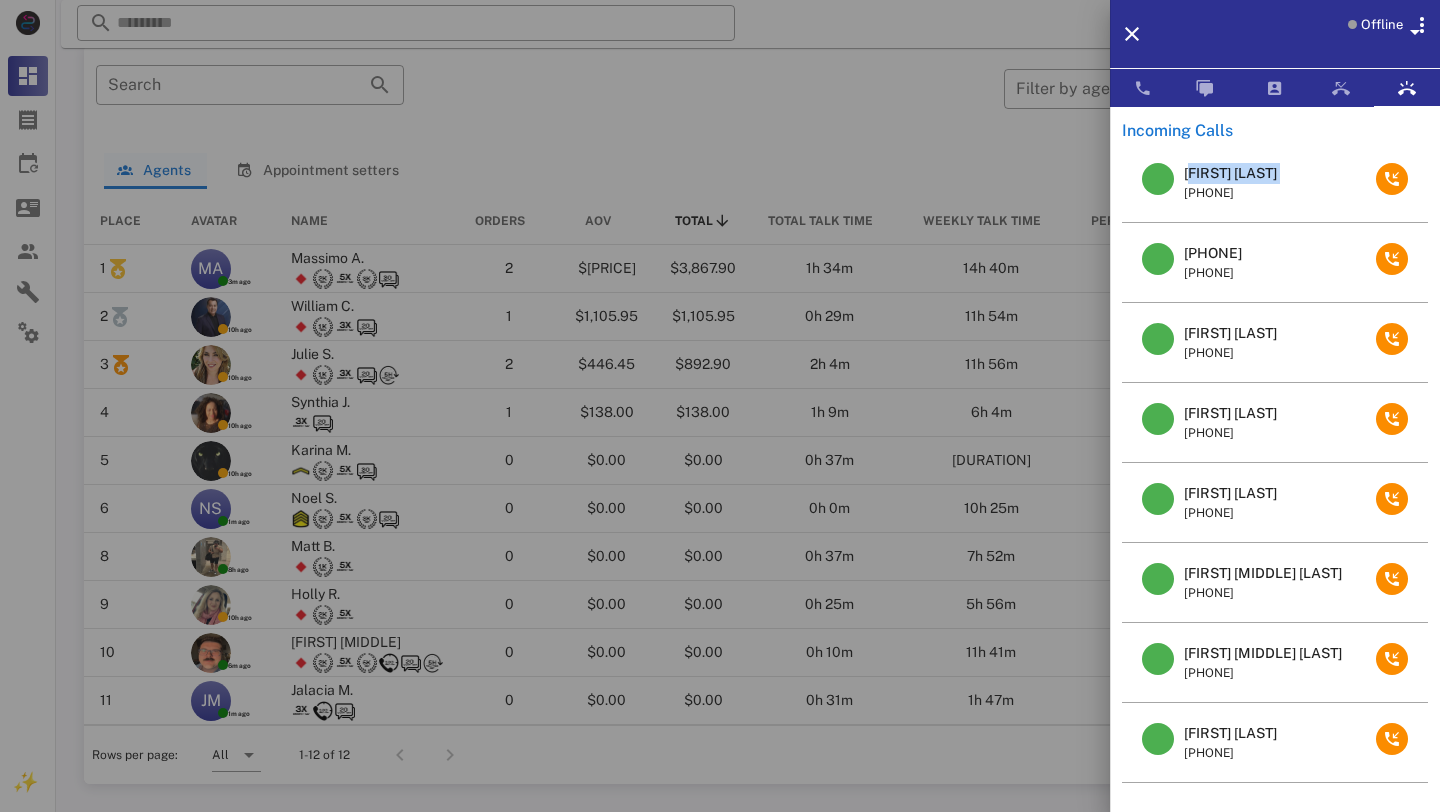 click on "Janice Boschert" at bounding box center (1230, 173) 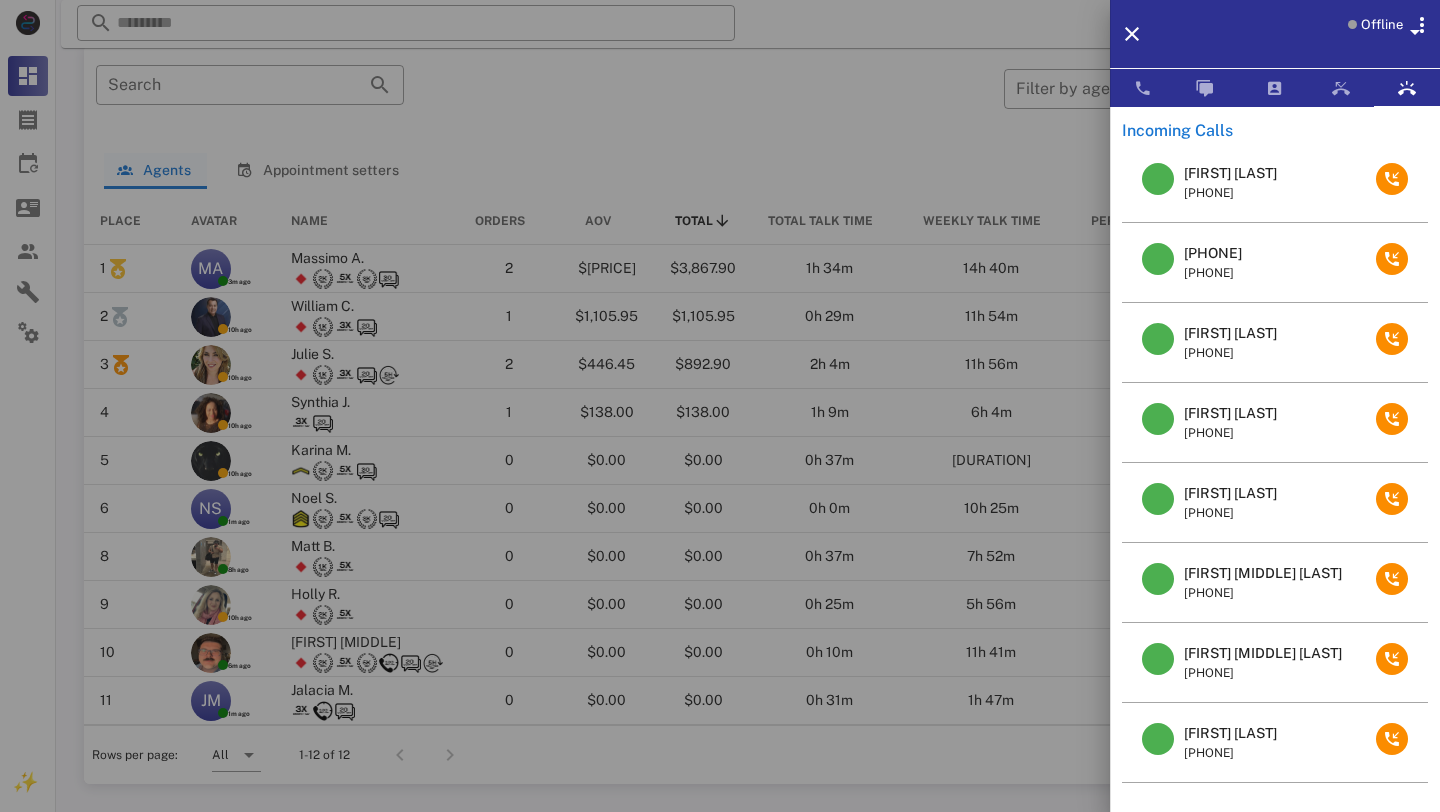 click at bounding box center (720, 406) 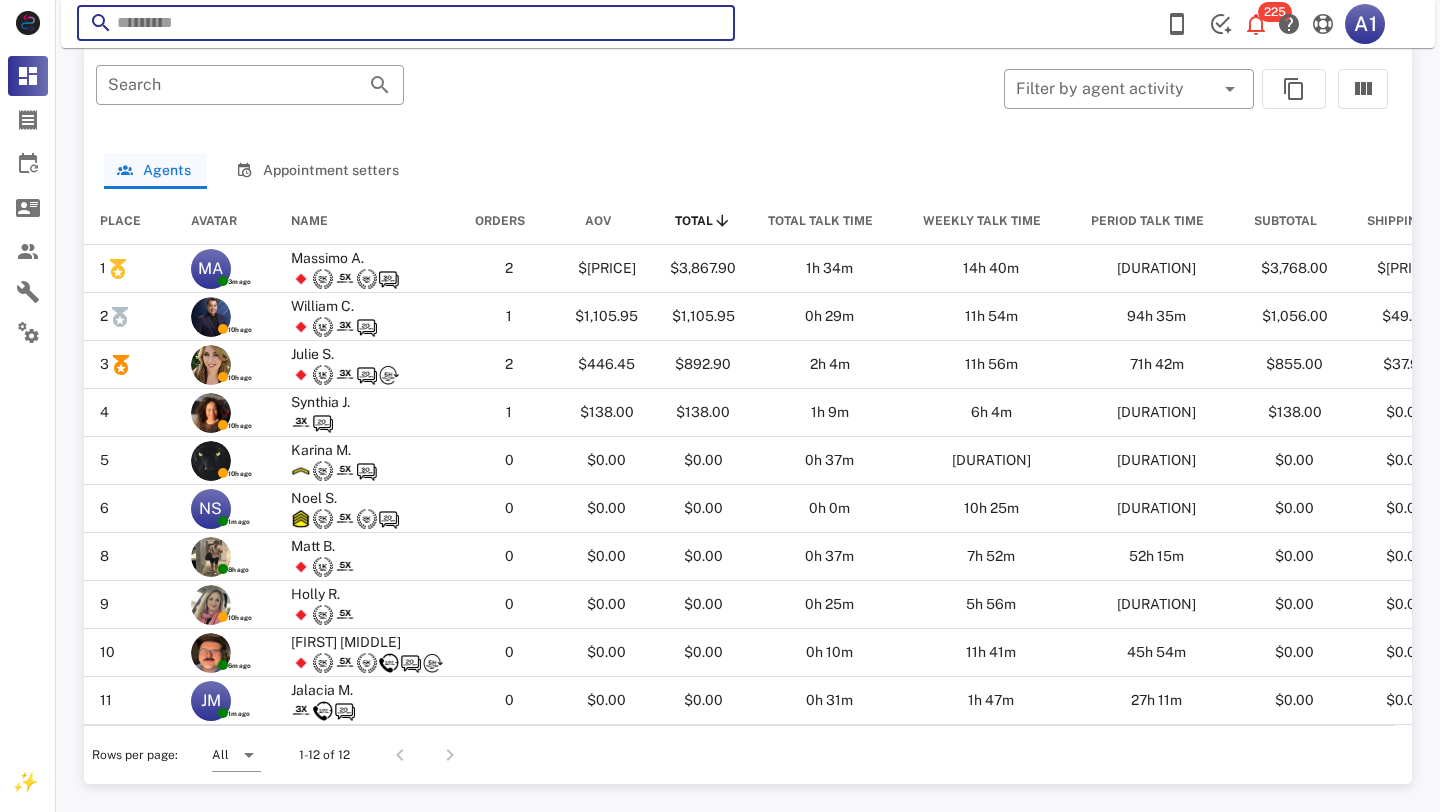 click at bounding box center [406, 23] 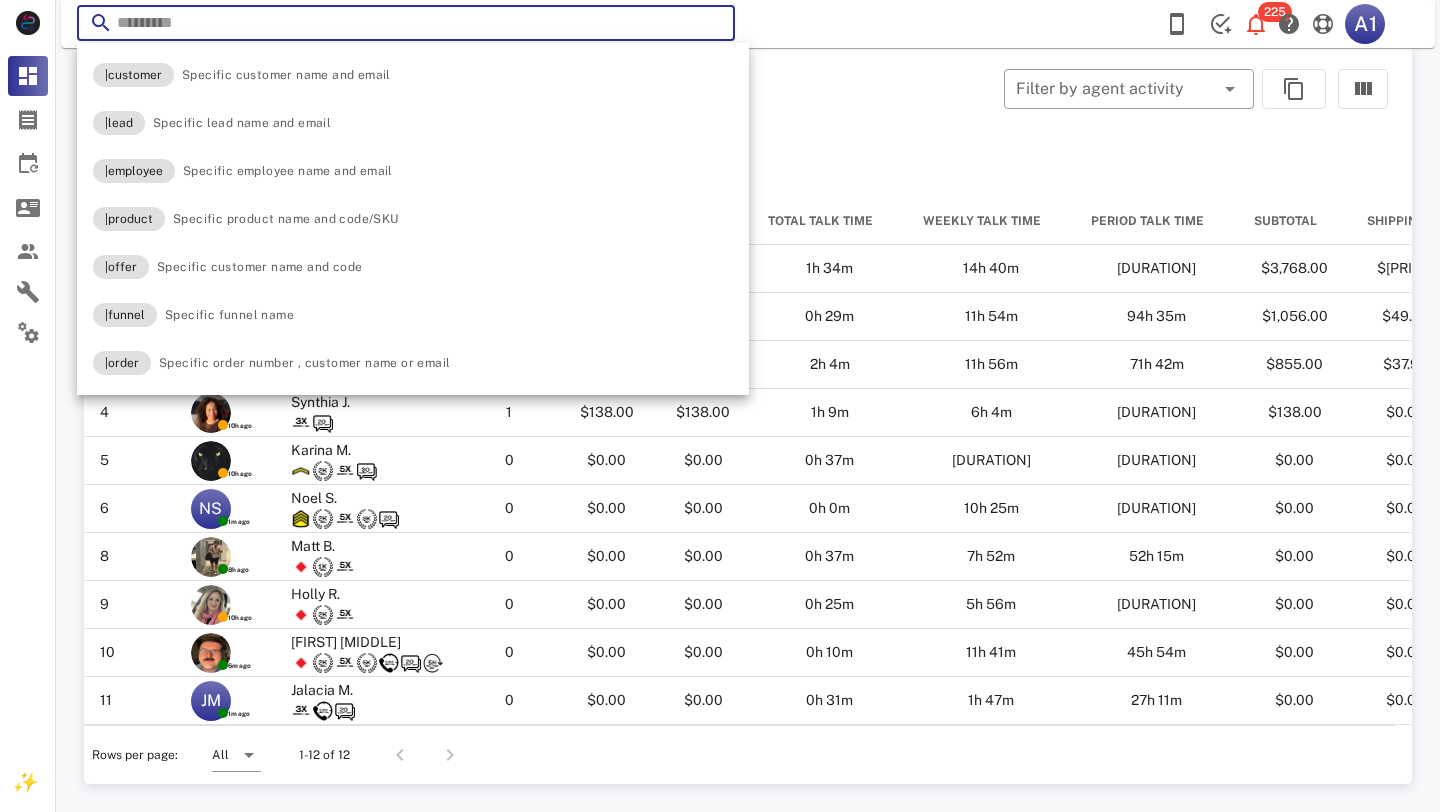 paste on "**********" 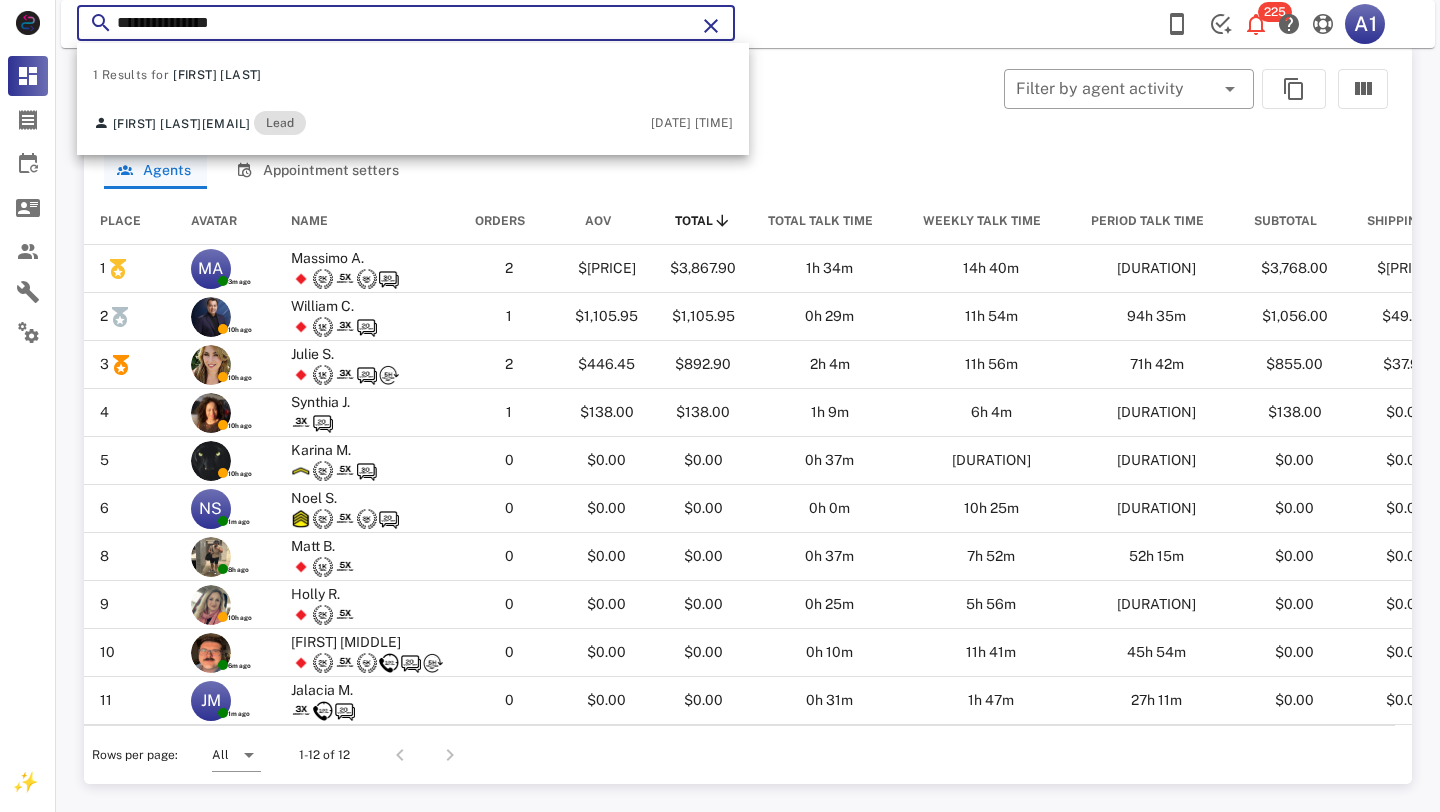type on "**********" 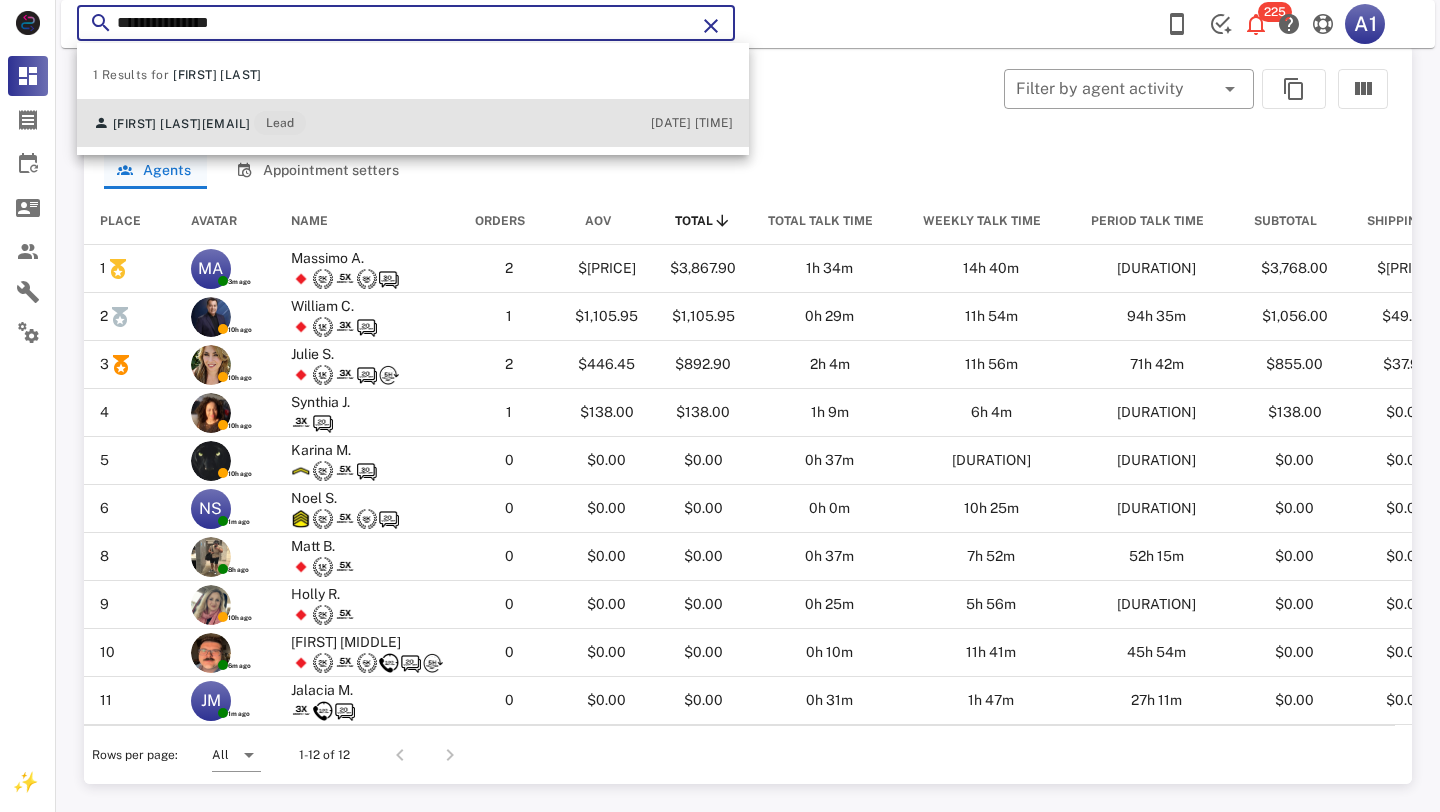click on "janiceboschert@yahoo.com" at bounding box center [226, 124] 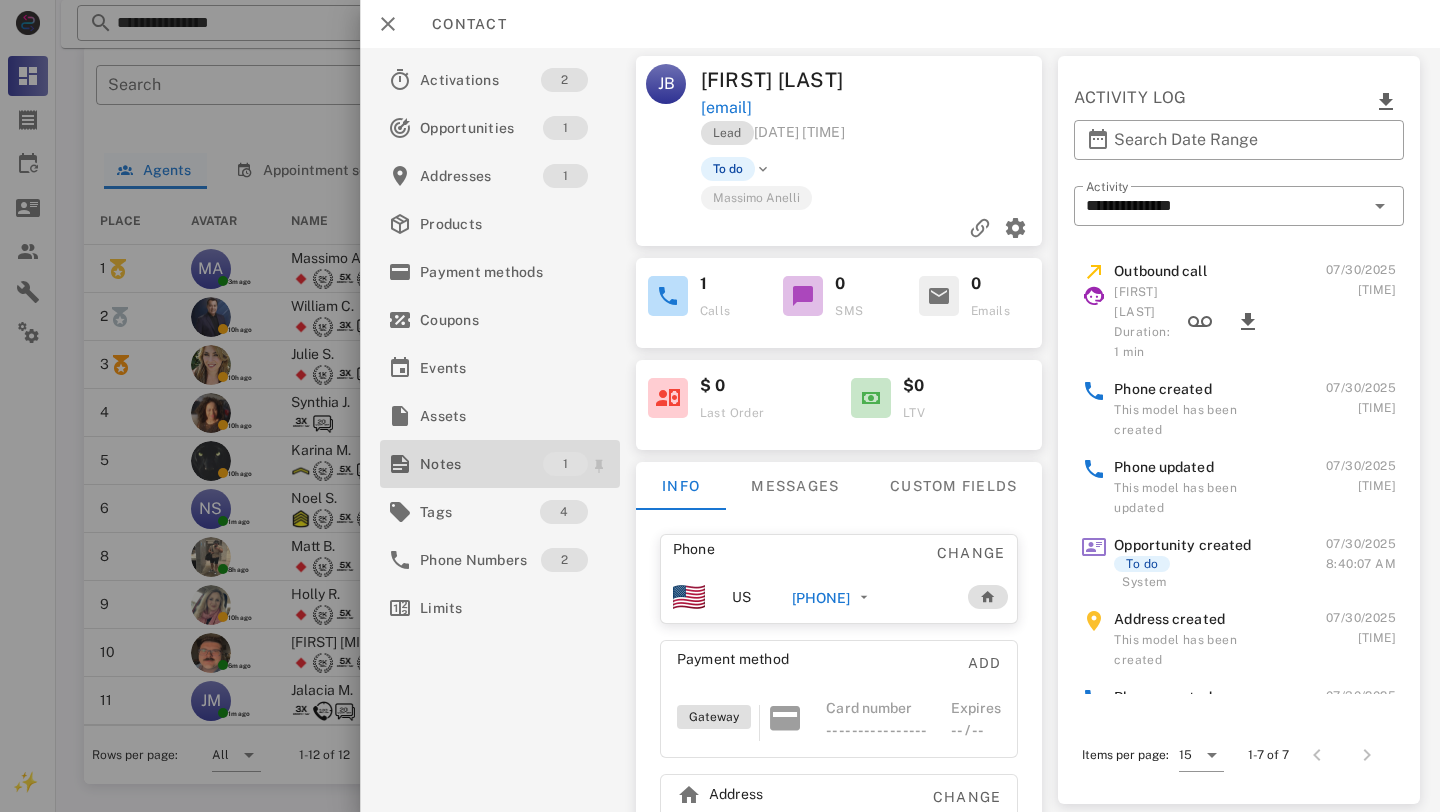 click on "Notes" at bounding box center [481, 464] 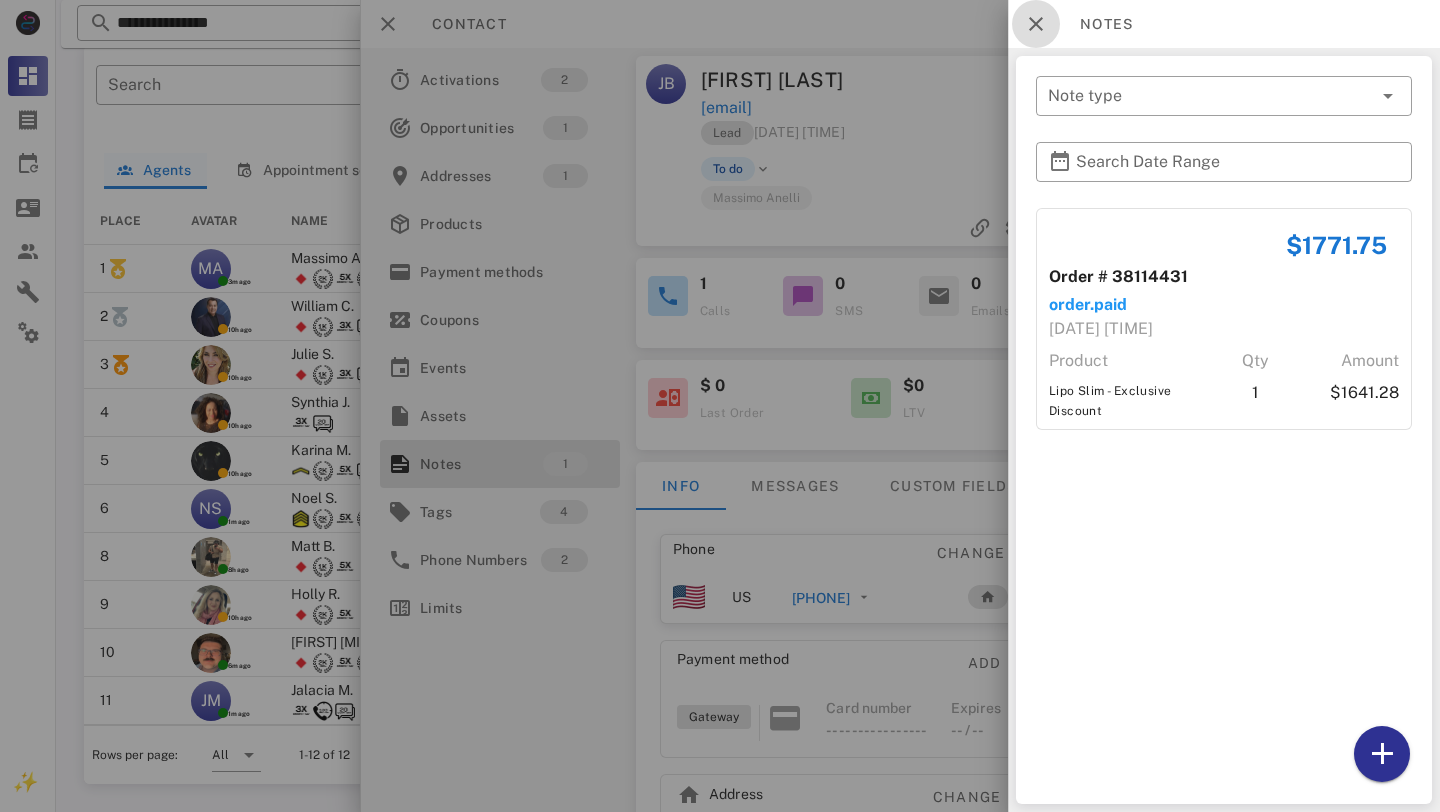 click at bounding box center [1036, 24] 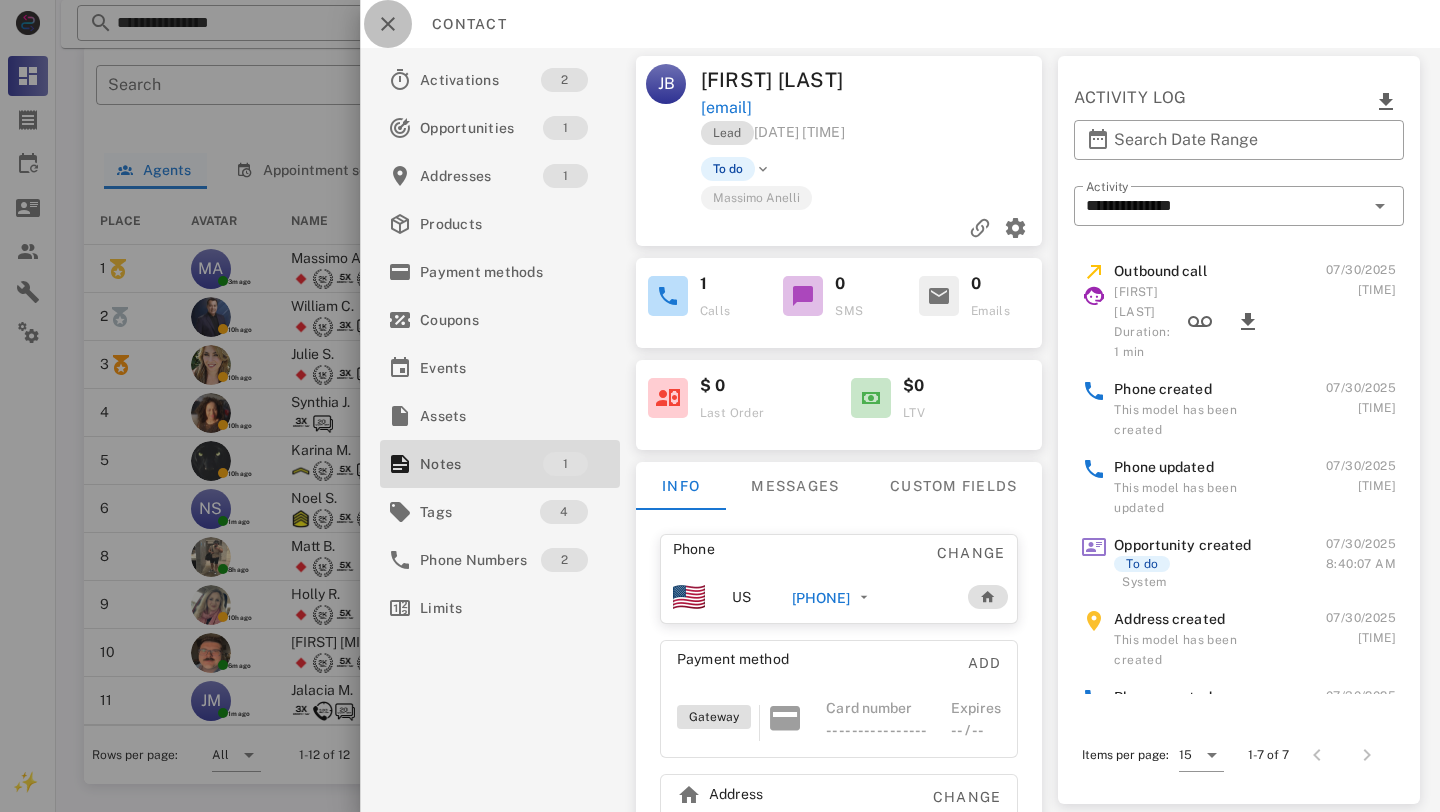 click at bounding box center (388, 24) 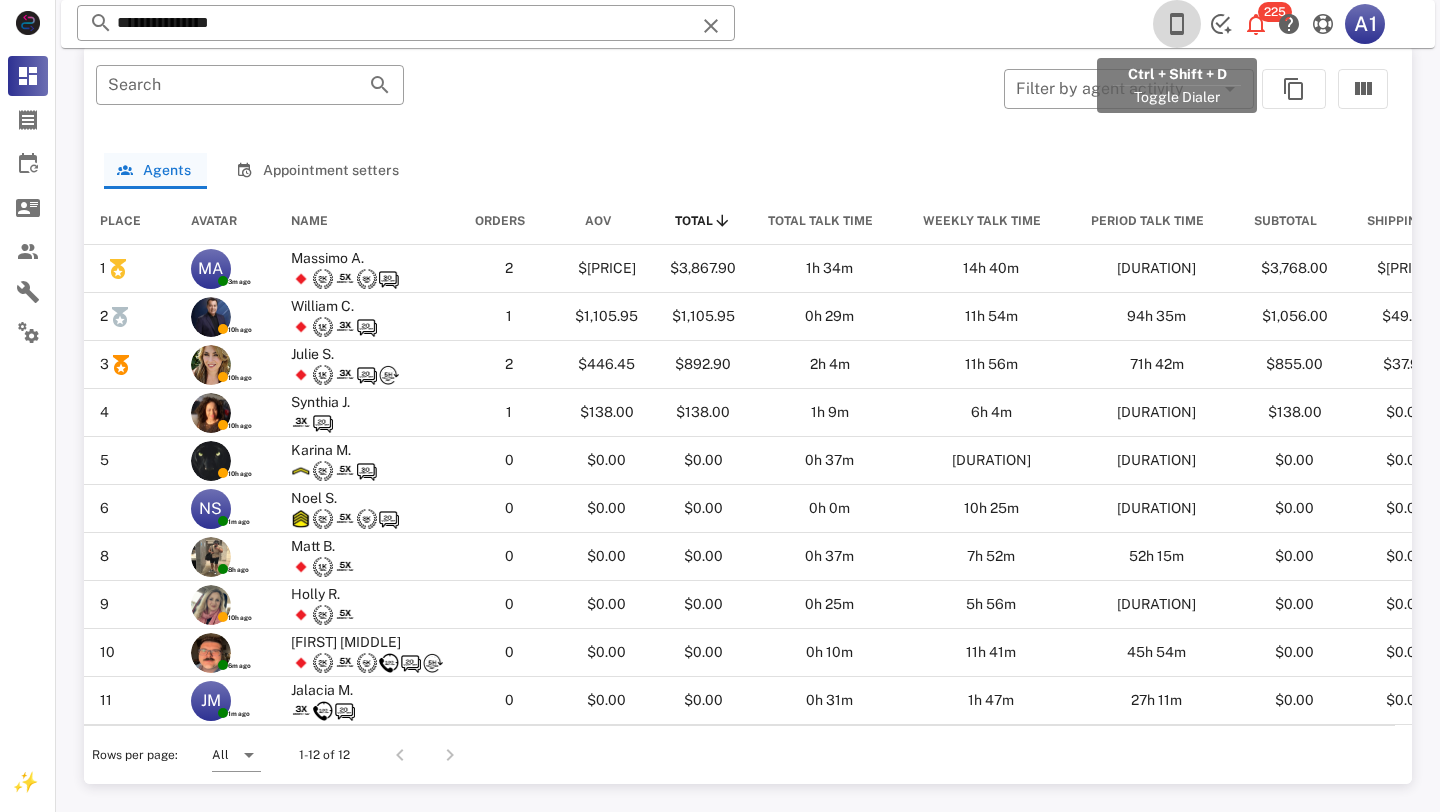click at bounding box center (1177, 24) 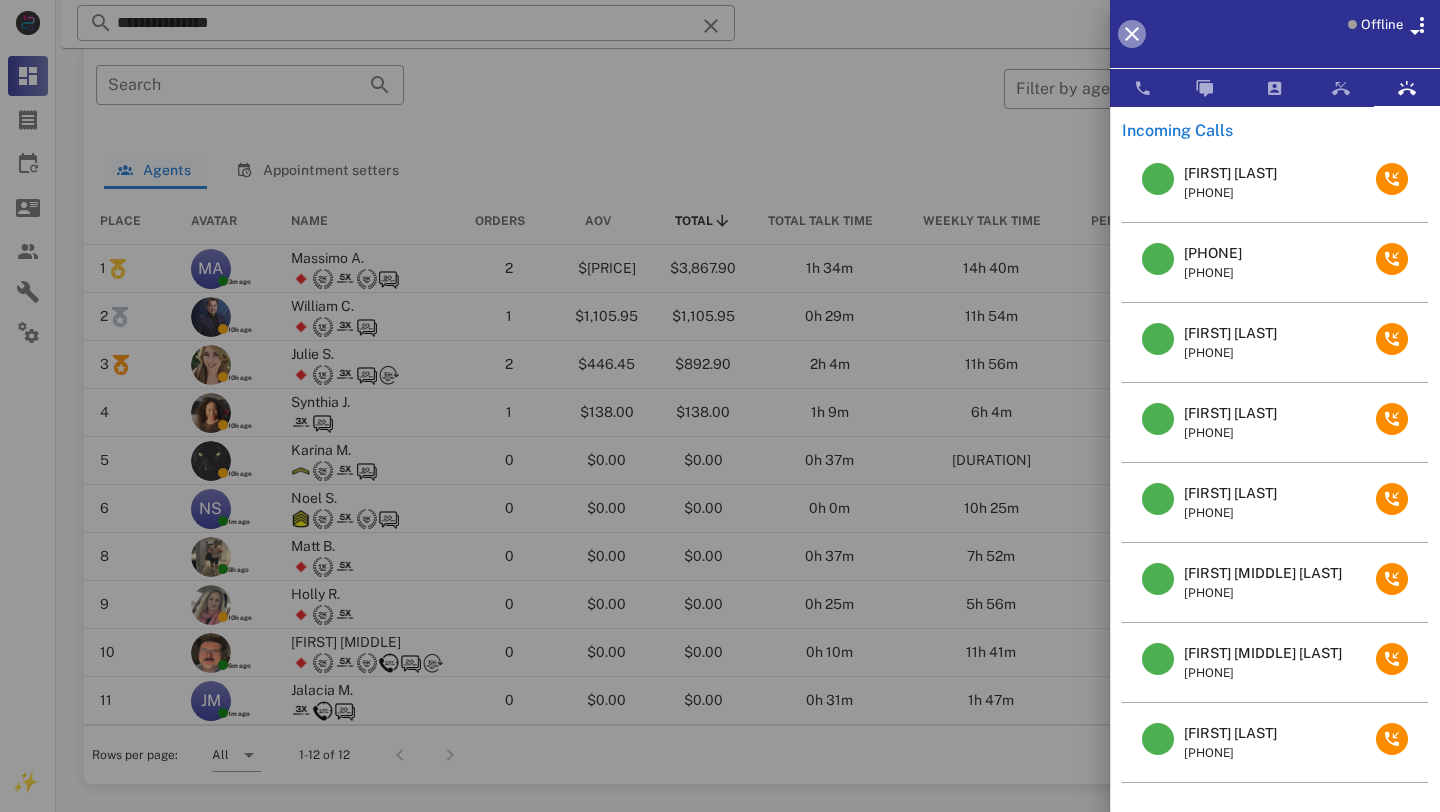 click at bounding box center [1132, 34] 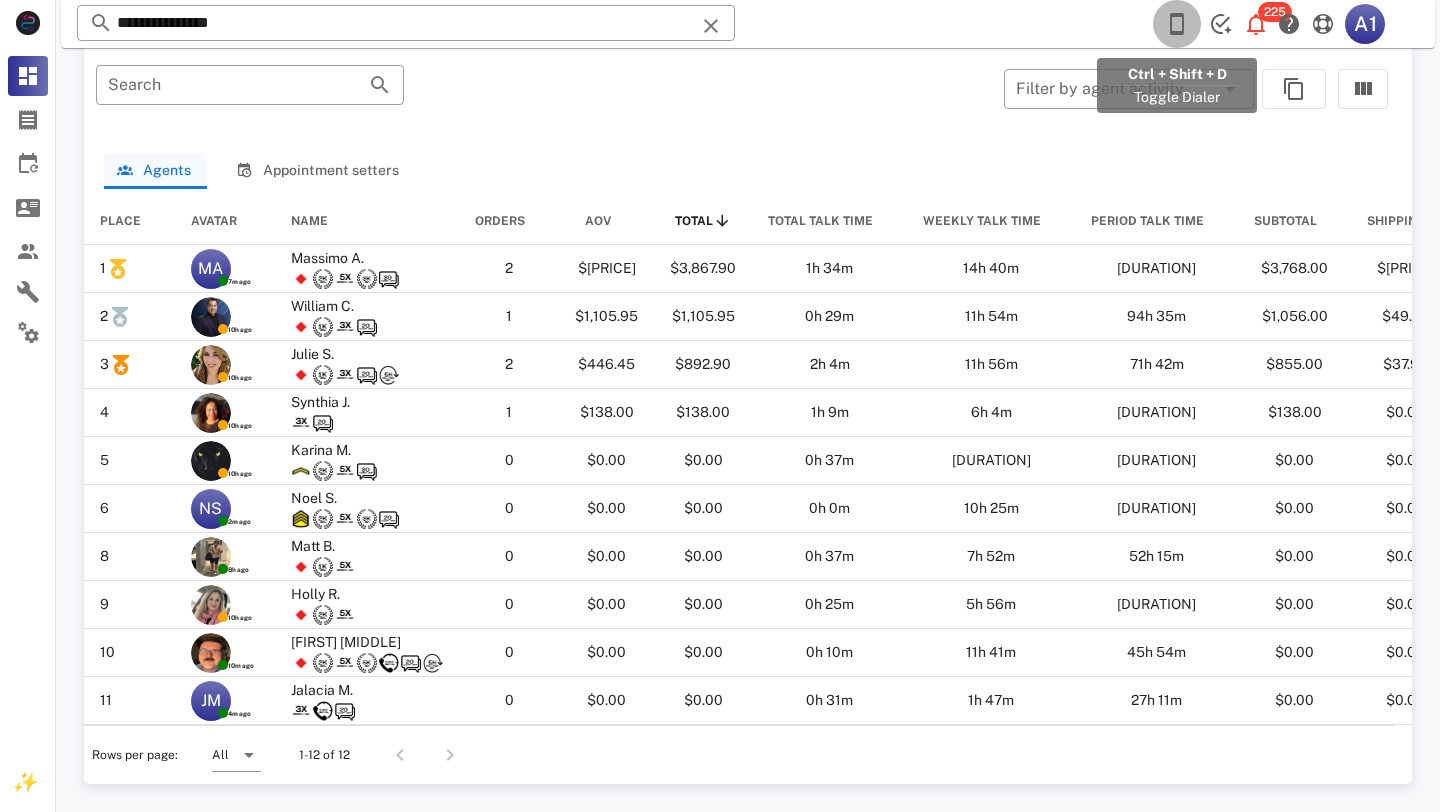click at bounding box center [1177, 24] 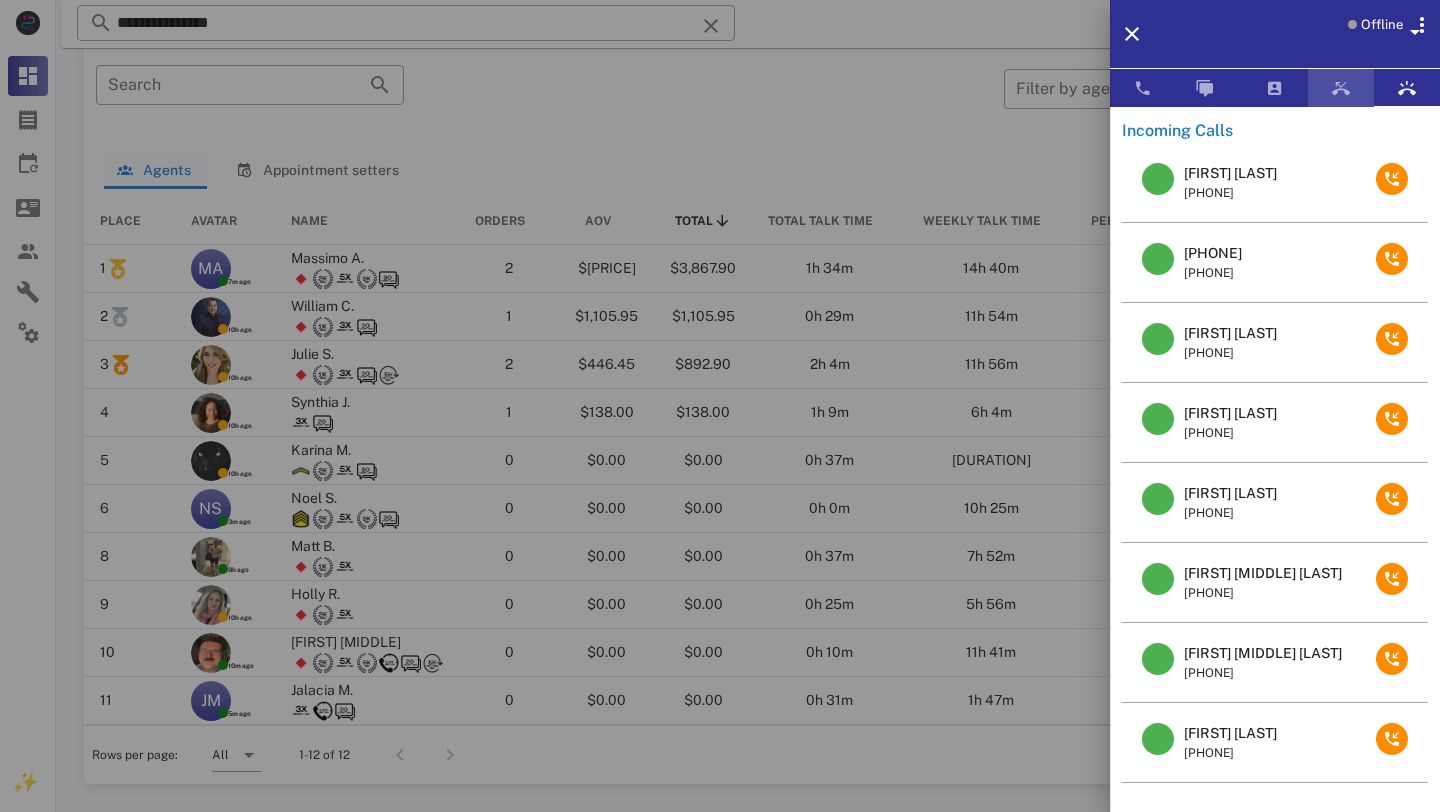 click at bounding box center [1341, 88] 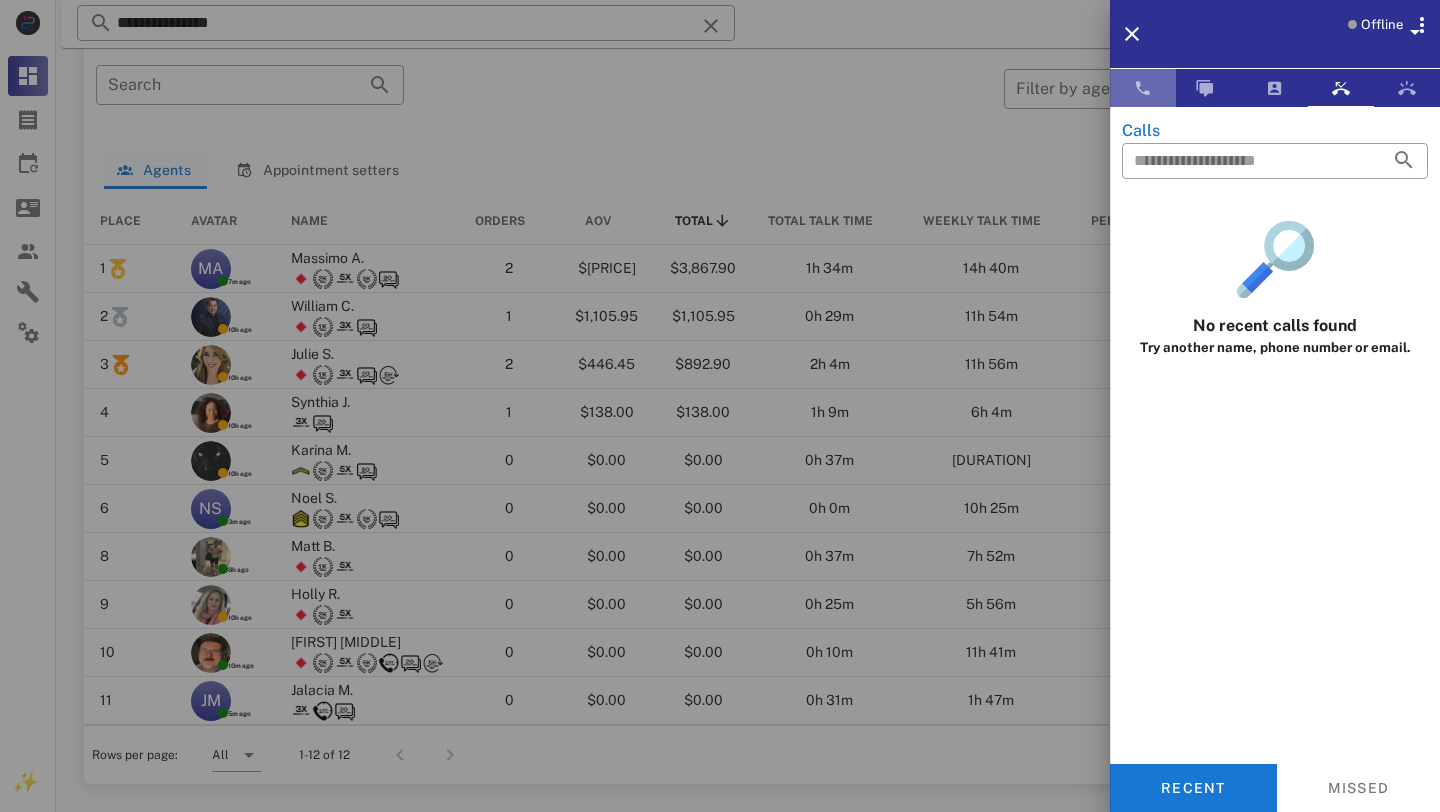 click at bounding box center (1143, 88) 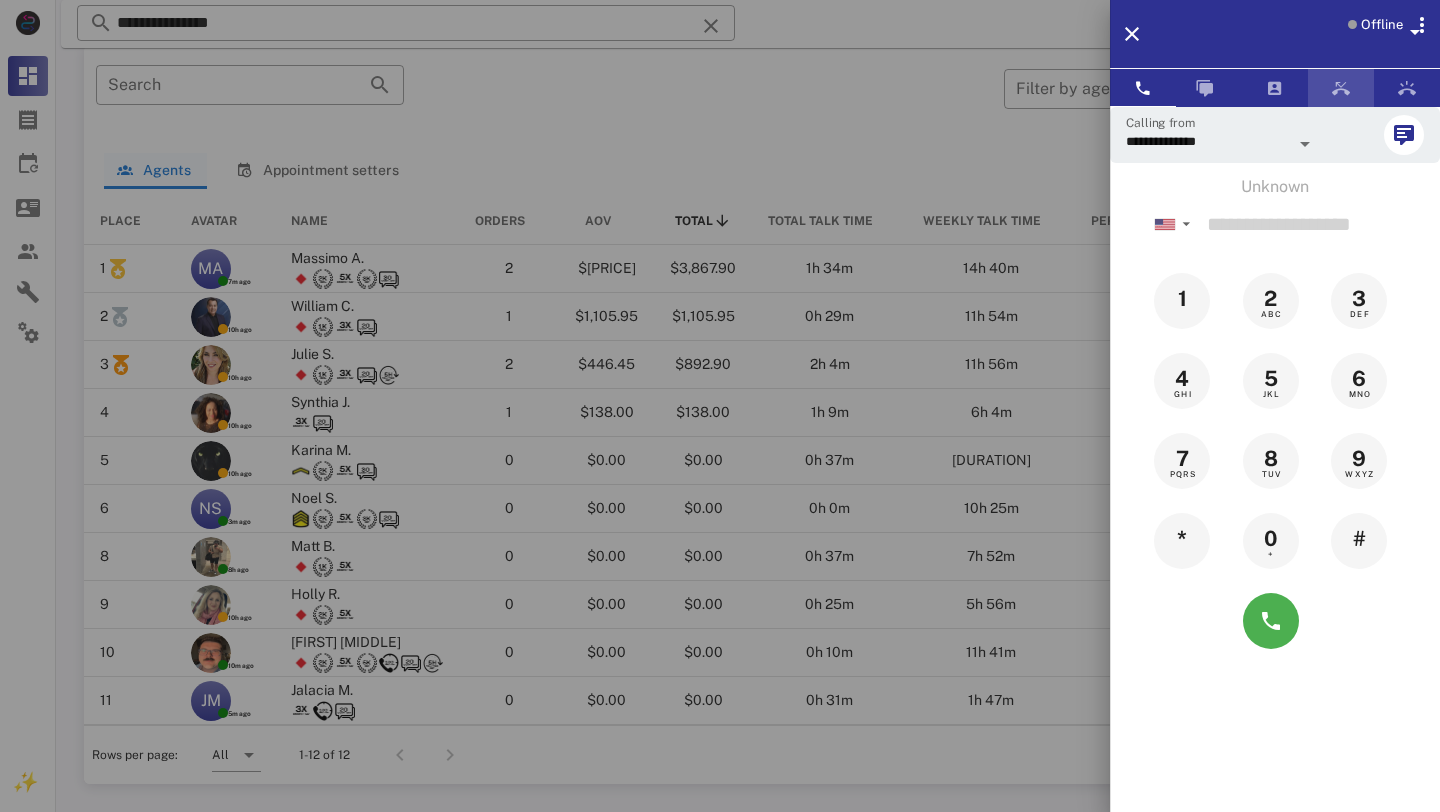 click at bounding box center (1341, 88) 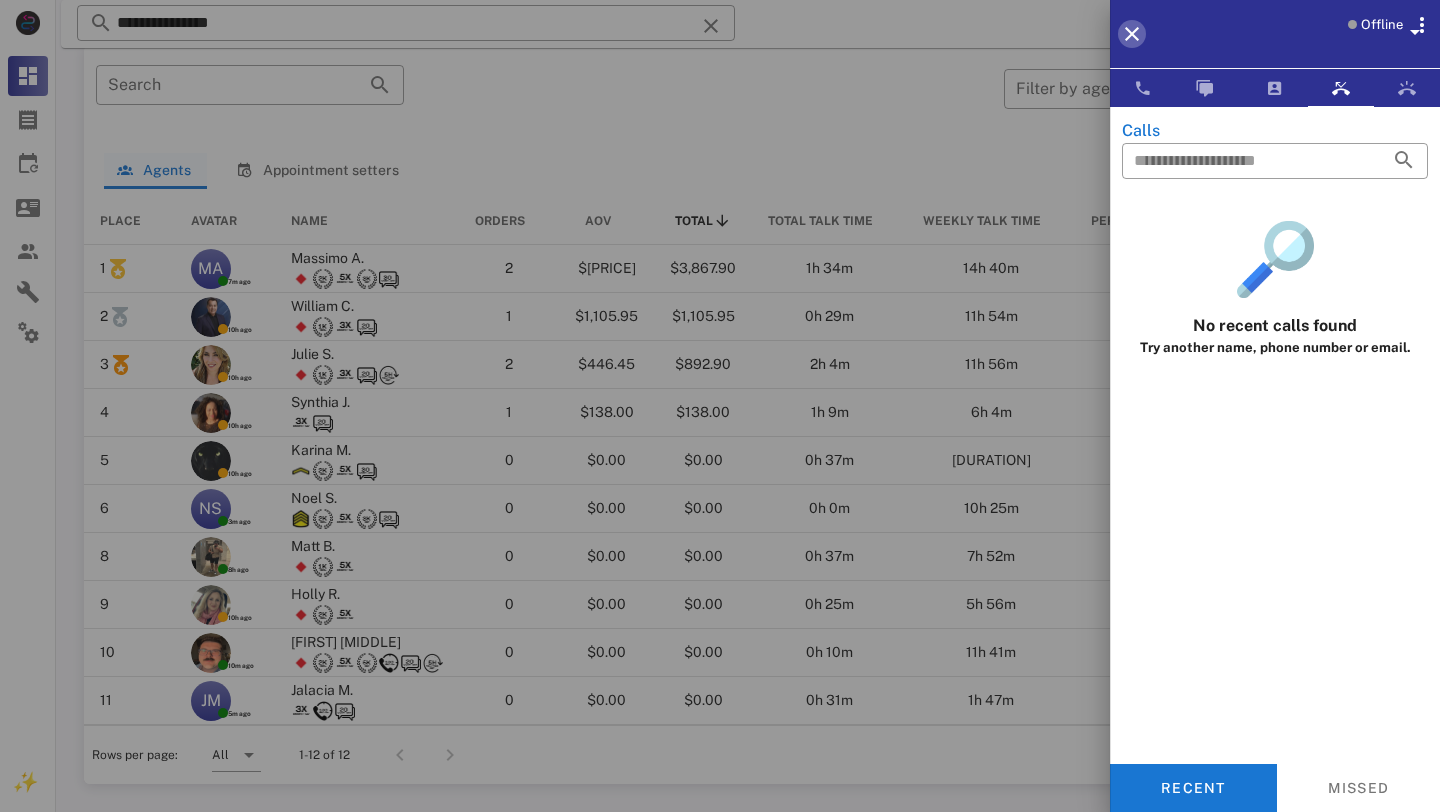 click at bounding box center (1132, 34) 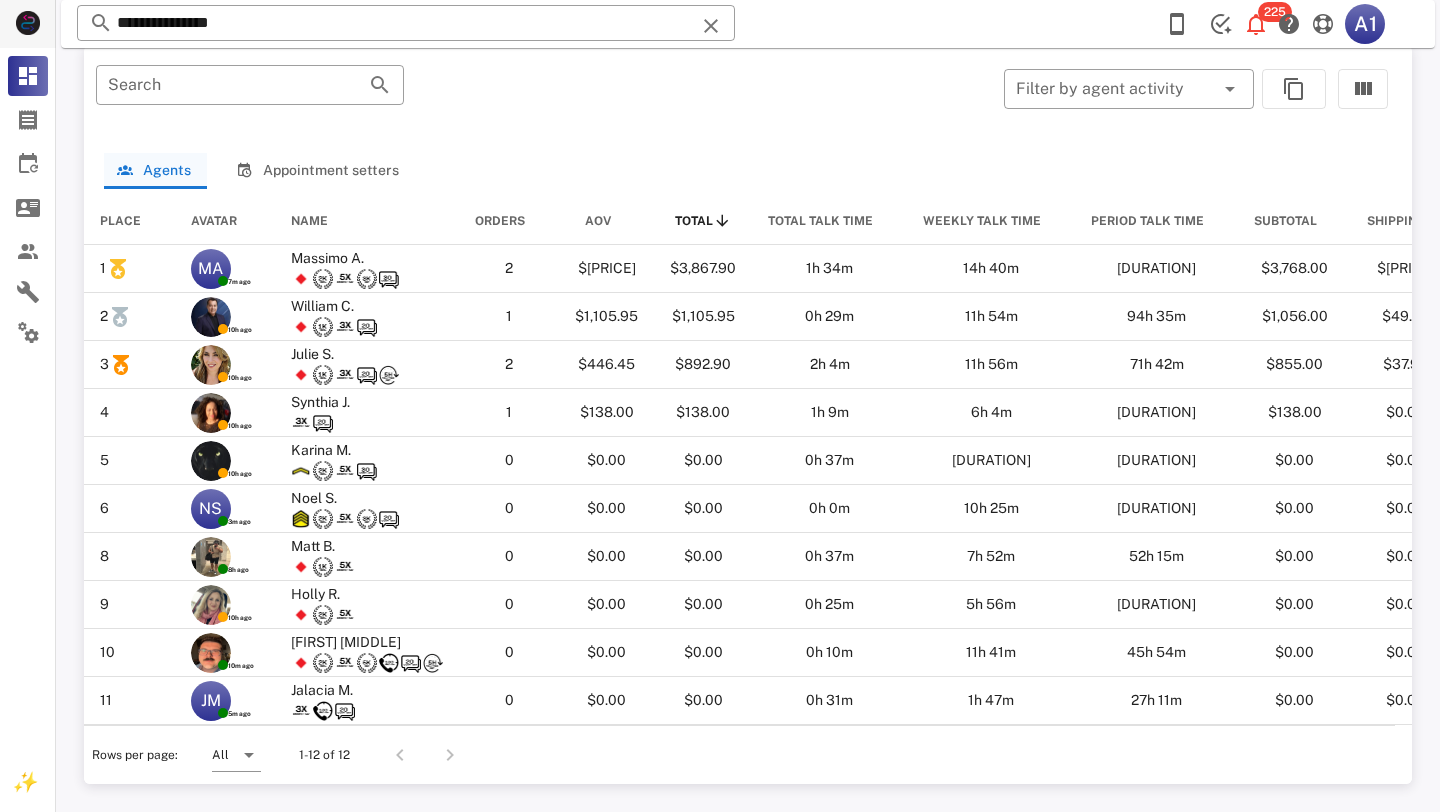 scroll, scrollTop: 973, scrollLeft: 0, axis: vertical 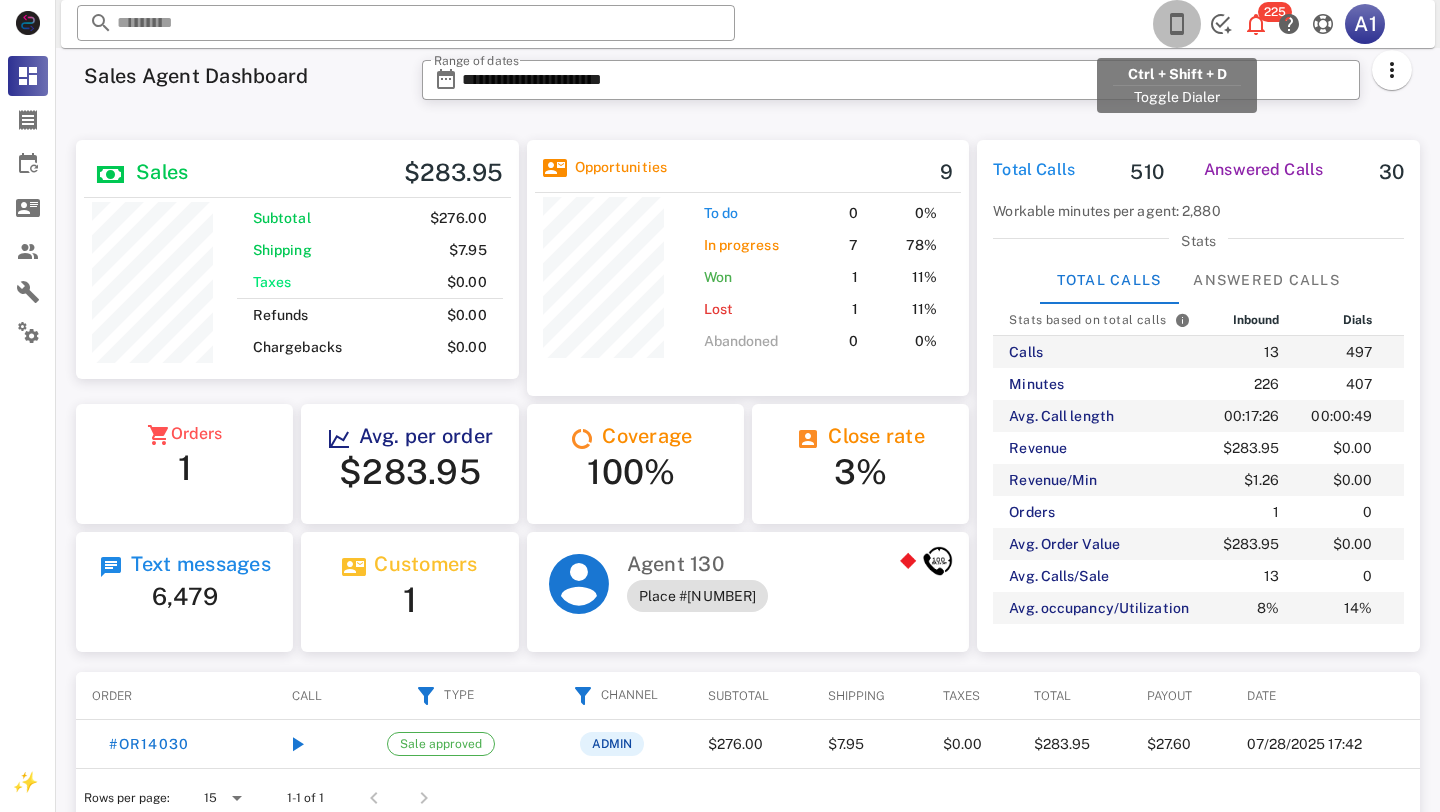 click at bounding box center (1177, 24) 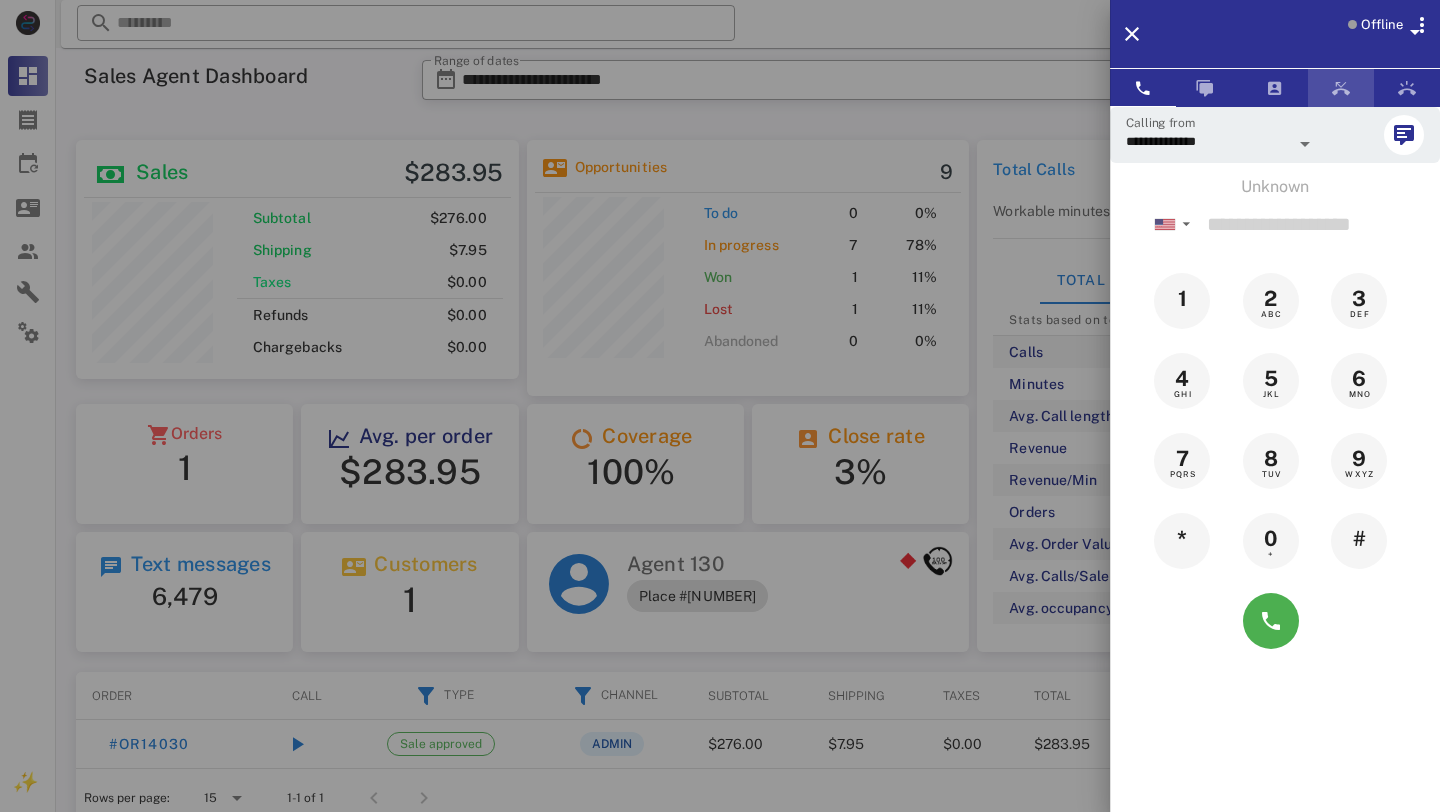 click at bounding box center (1341, 88) 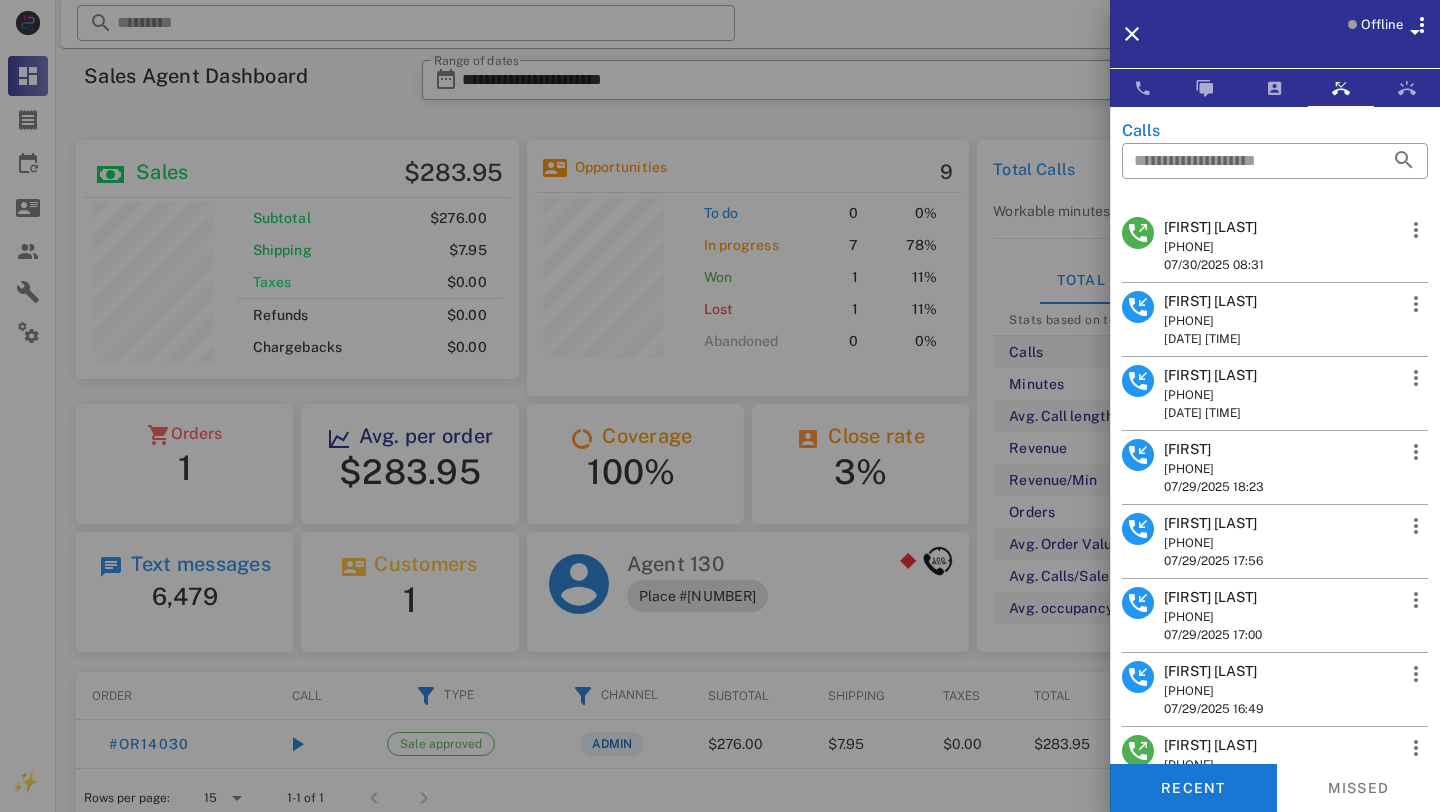 click on "[FIRST] [LAST]" at bounding box center (1210, 301) 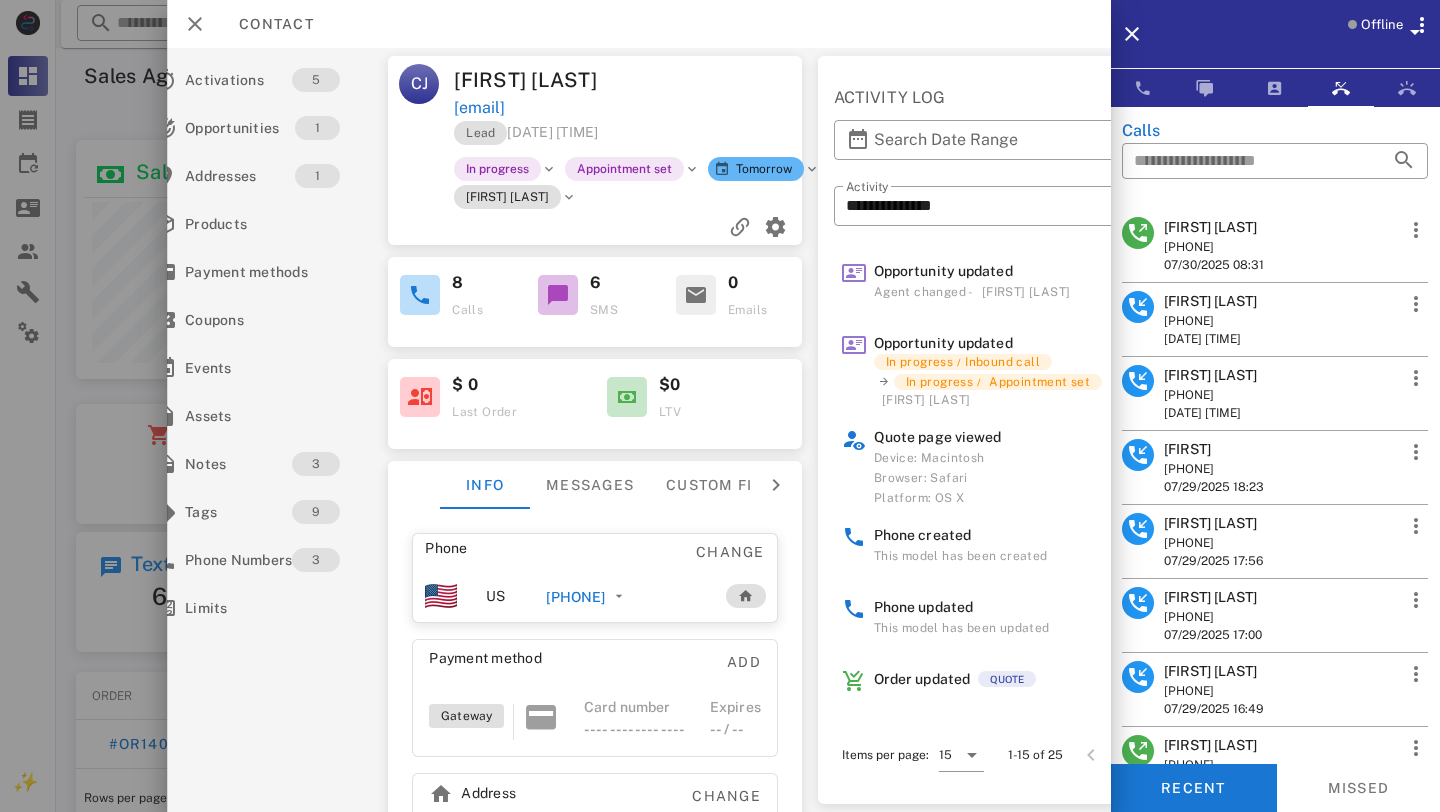 scroll, scrollTop: 0, scrollLeft: 52, axis: horizontal 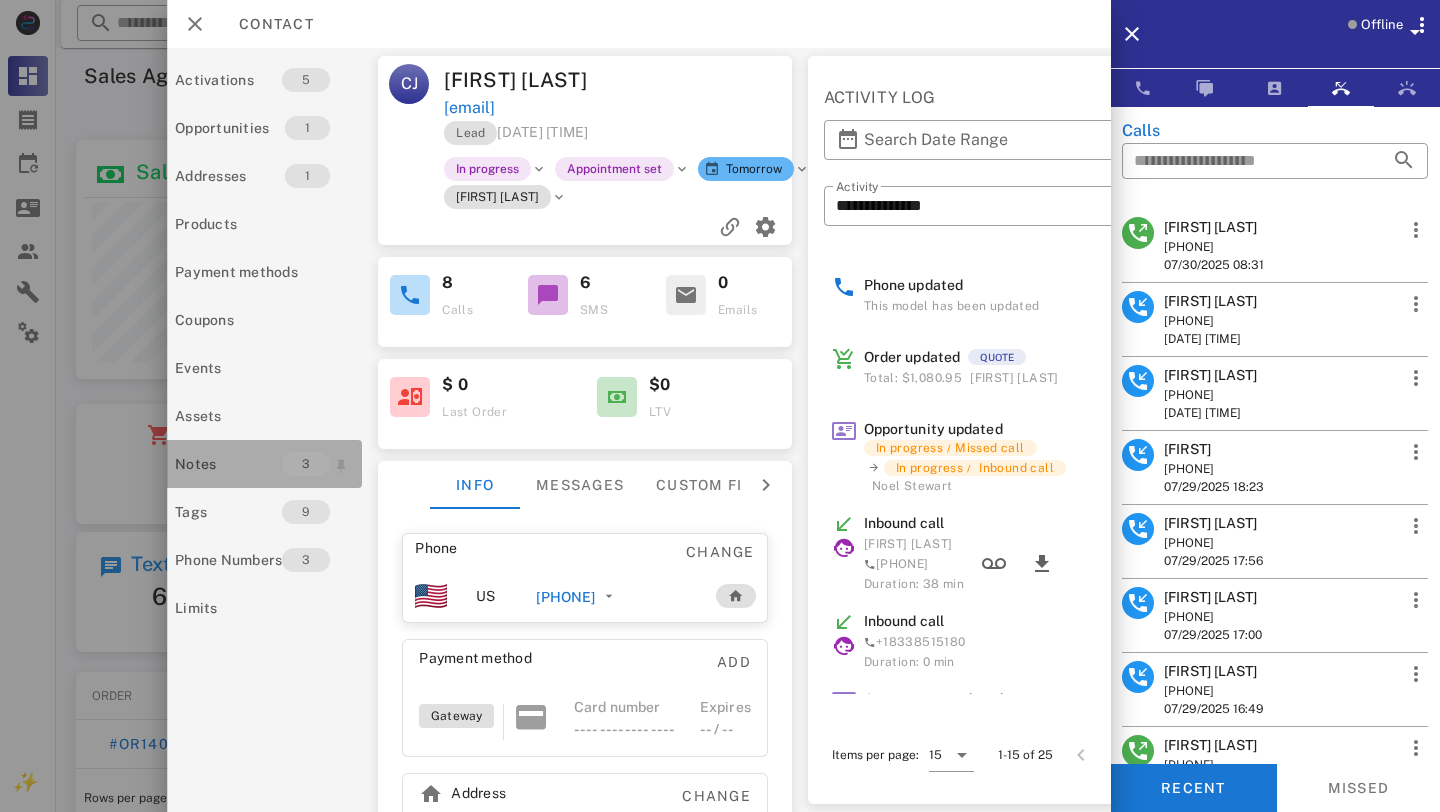 click on "Notes" at bounding box center [228, 464] 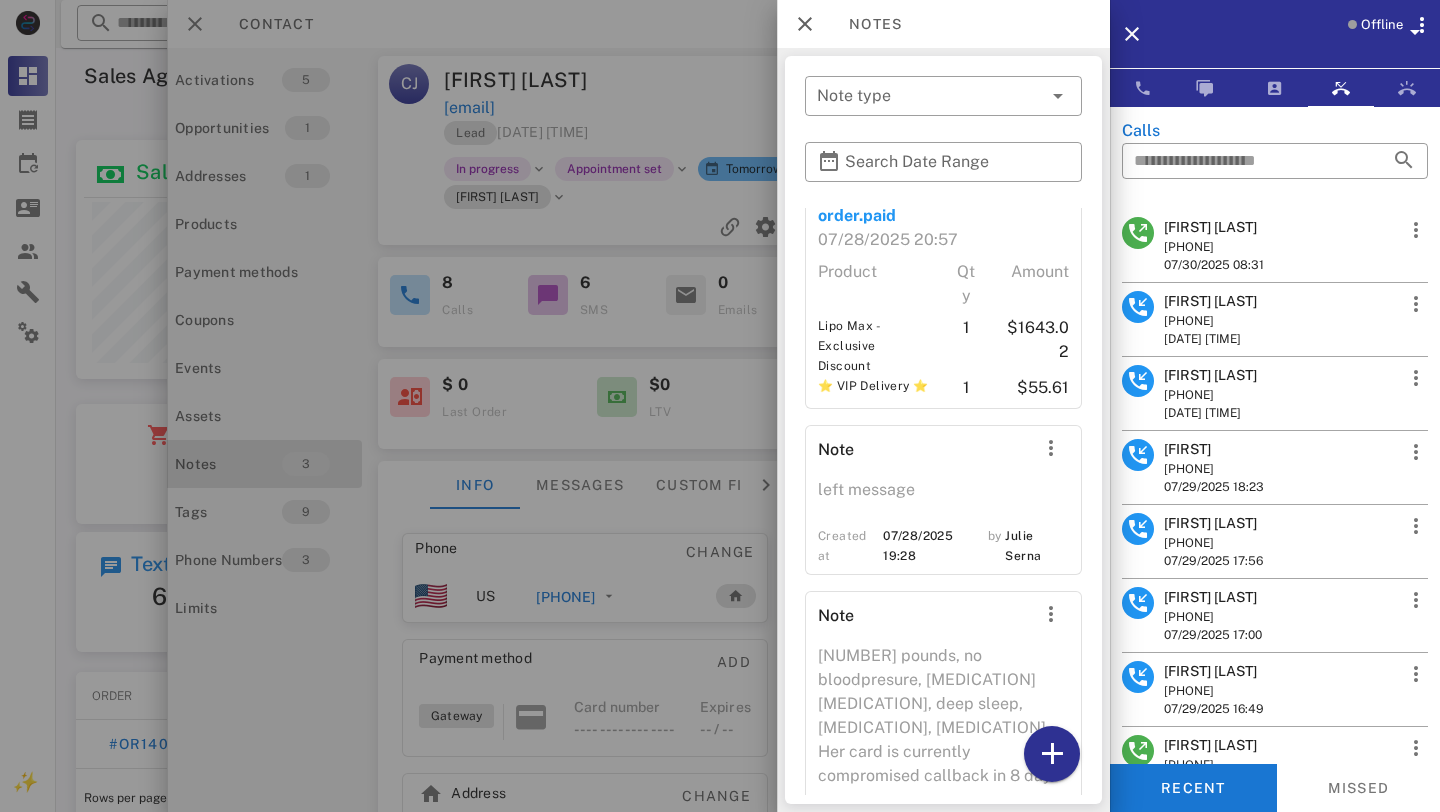scroll, scrollTop: 147, scrollLeft: 0, axis: vertical 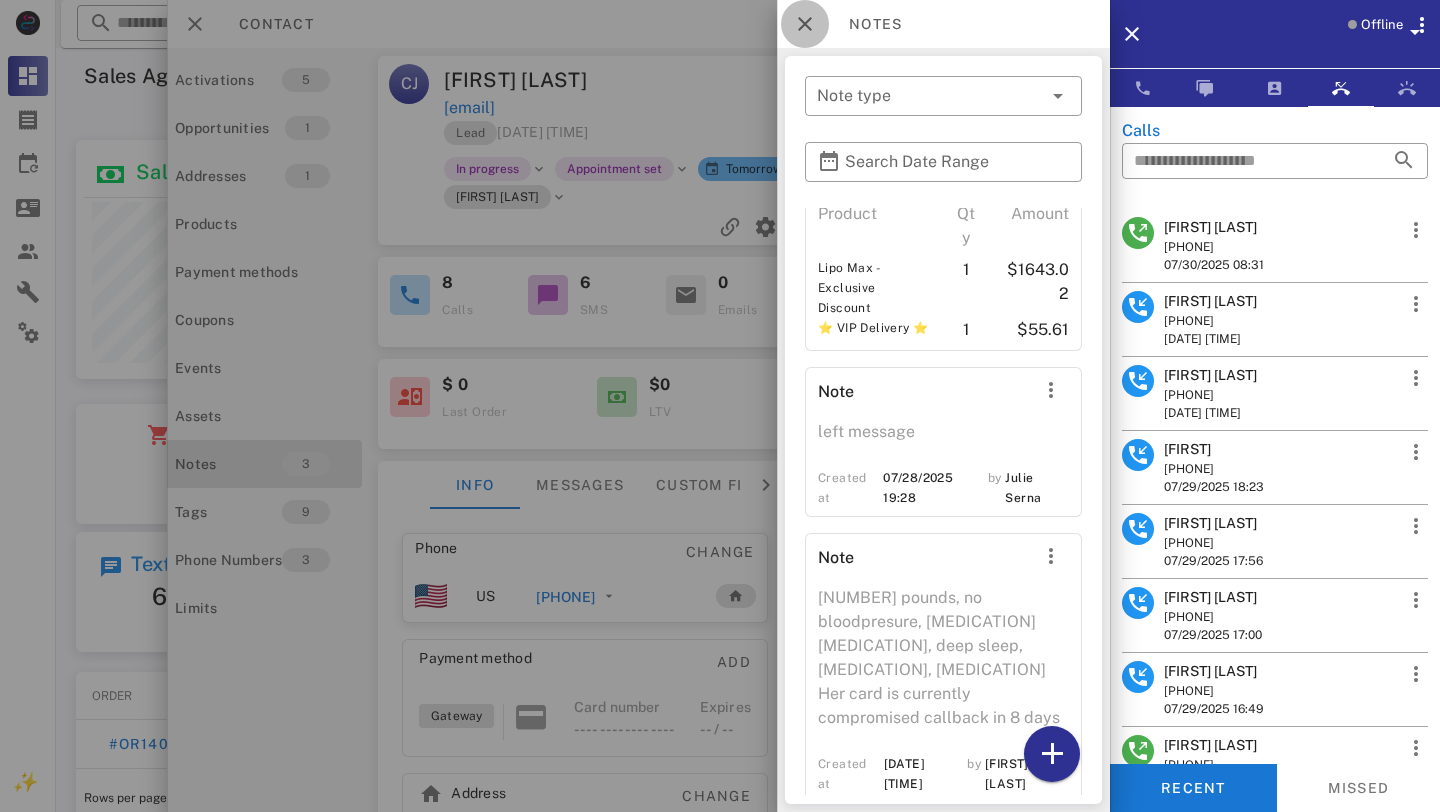 click at bounding box center [805, 24] 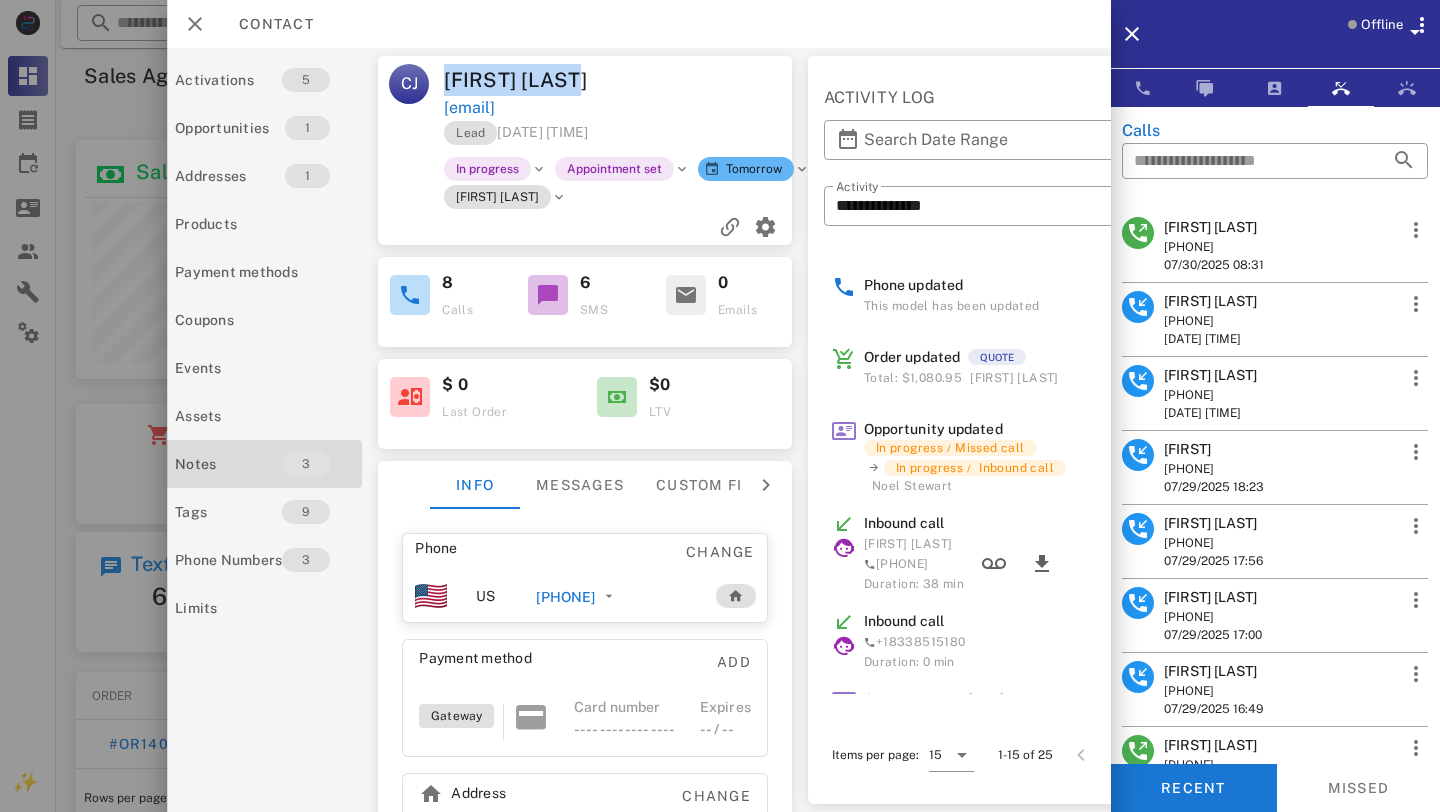 drag, startPoint x: 578, startPoint y: 74, endPoint x: 449, endPoint y: 76, distance: 129.0155 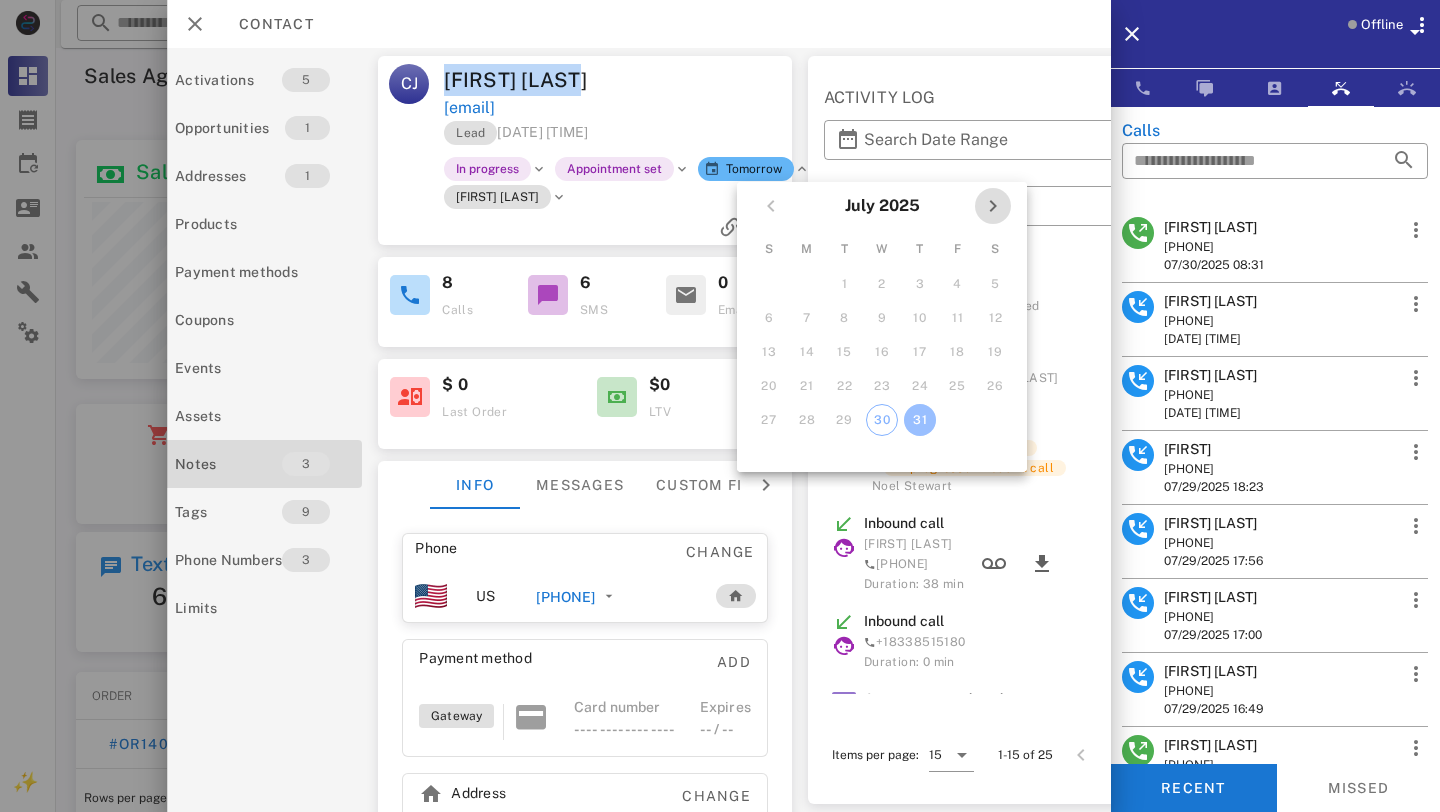 click at bounding box center [993, 206] 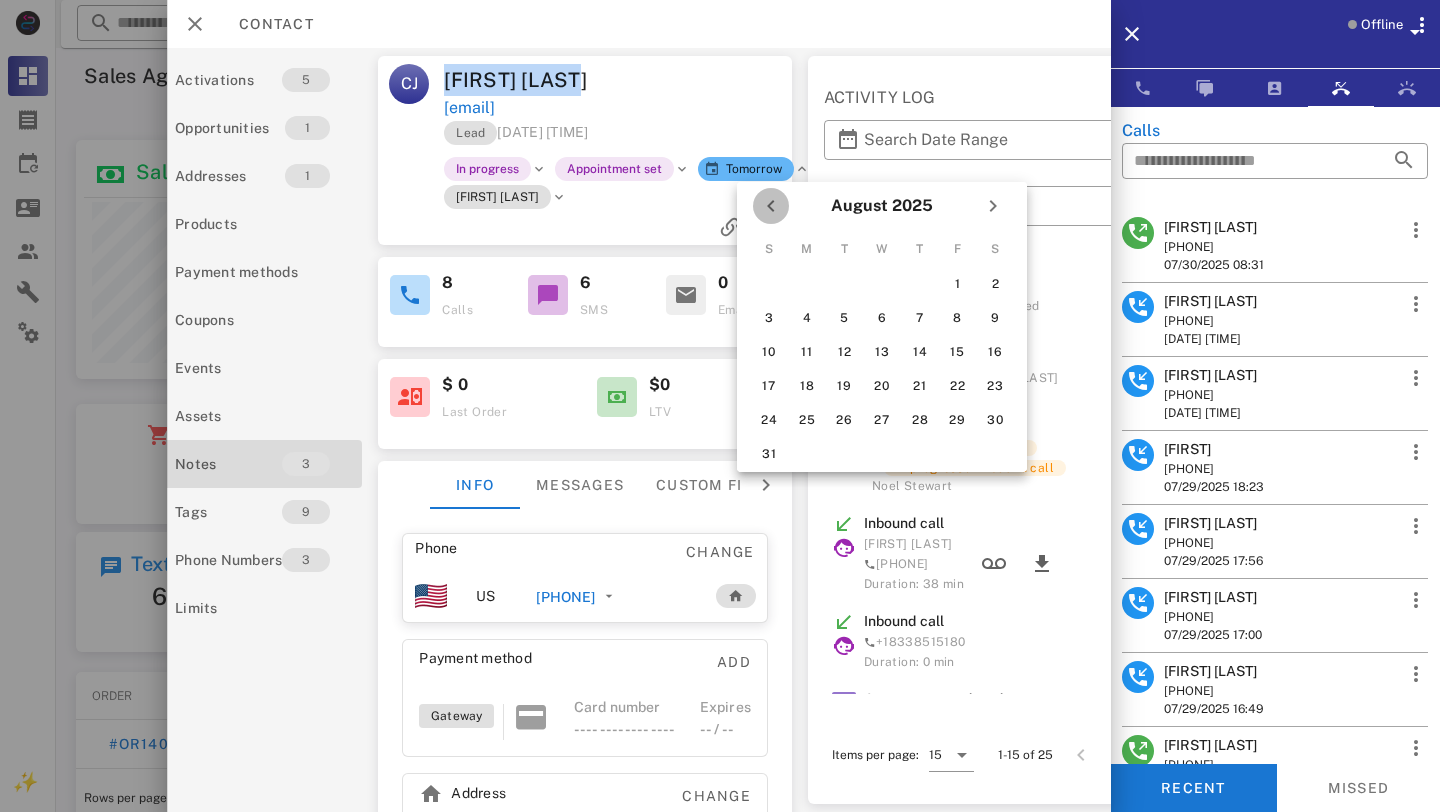 click at bounding box center (771, 206) 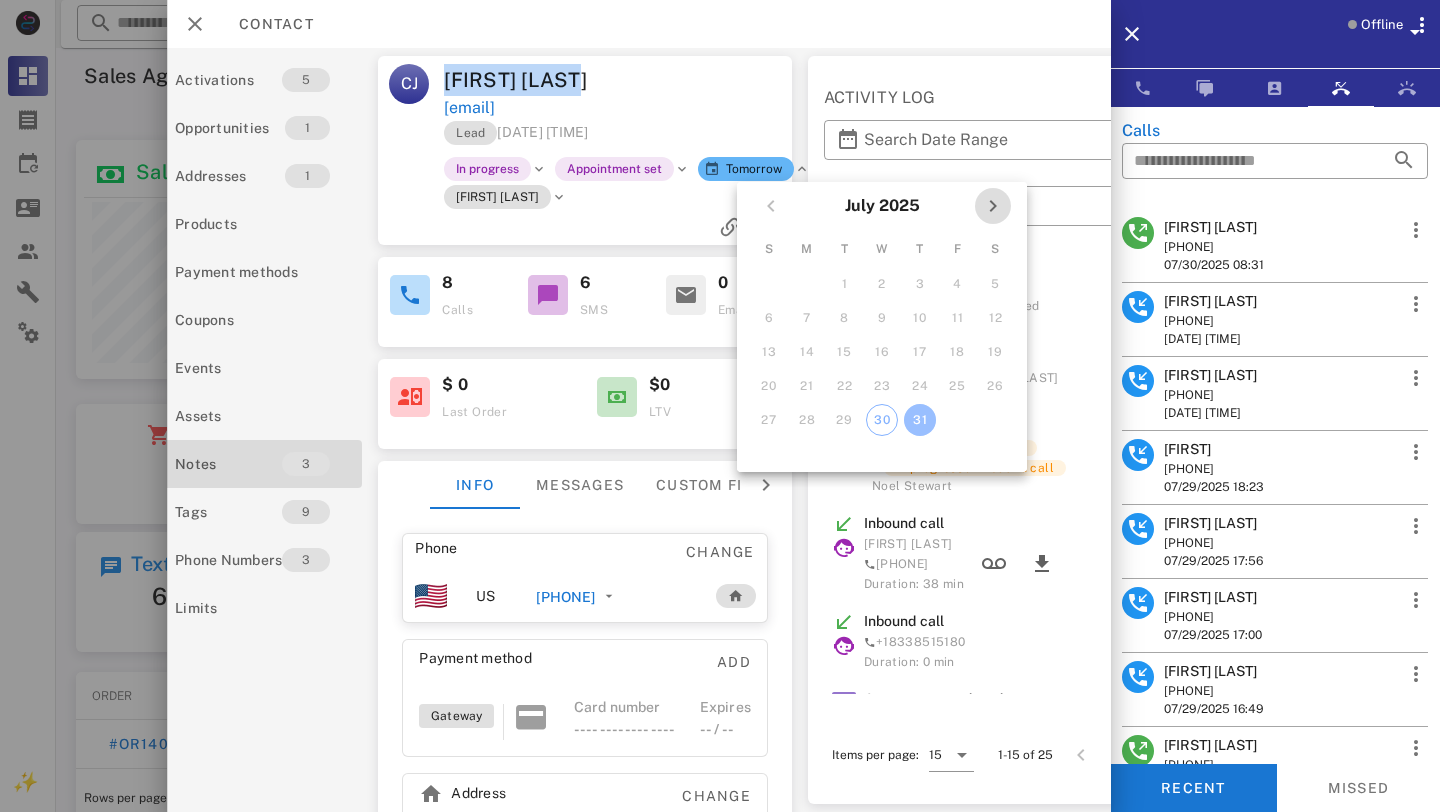 click at bounding box center (993, 206) 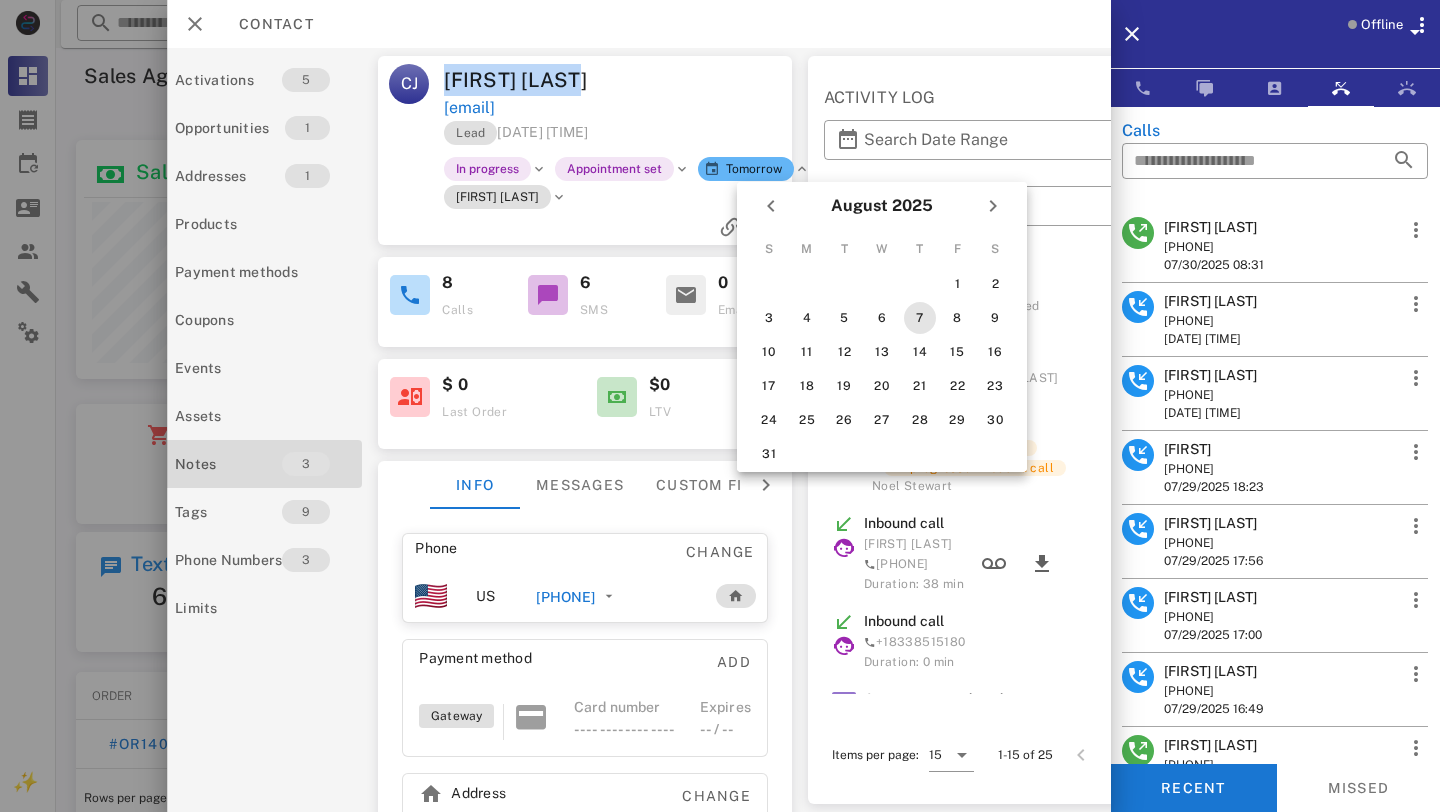 click on "7" at bounding box center [920, 318] 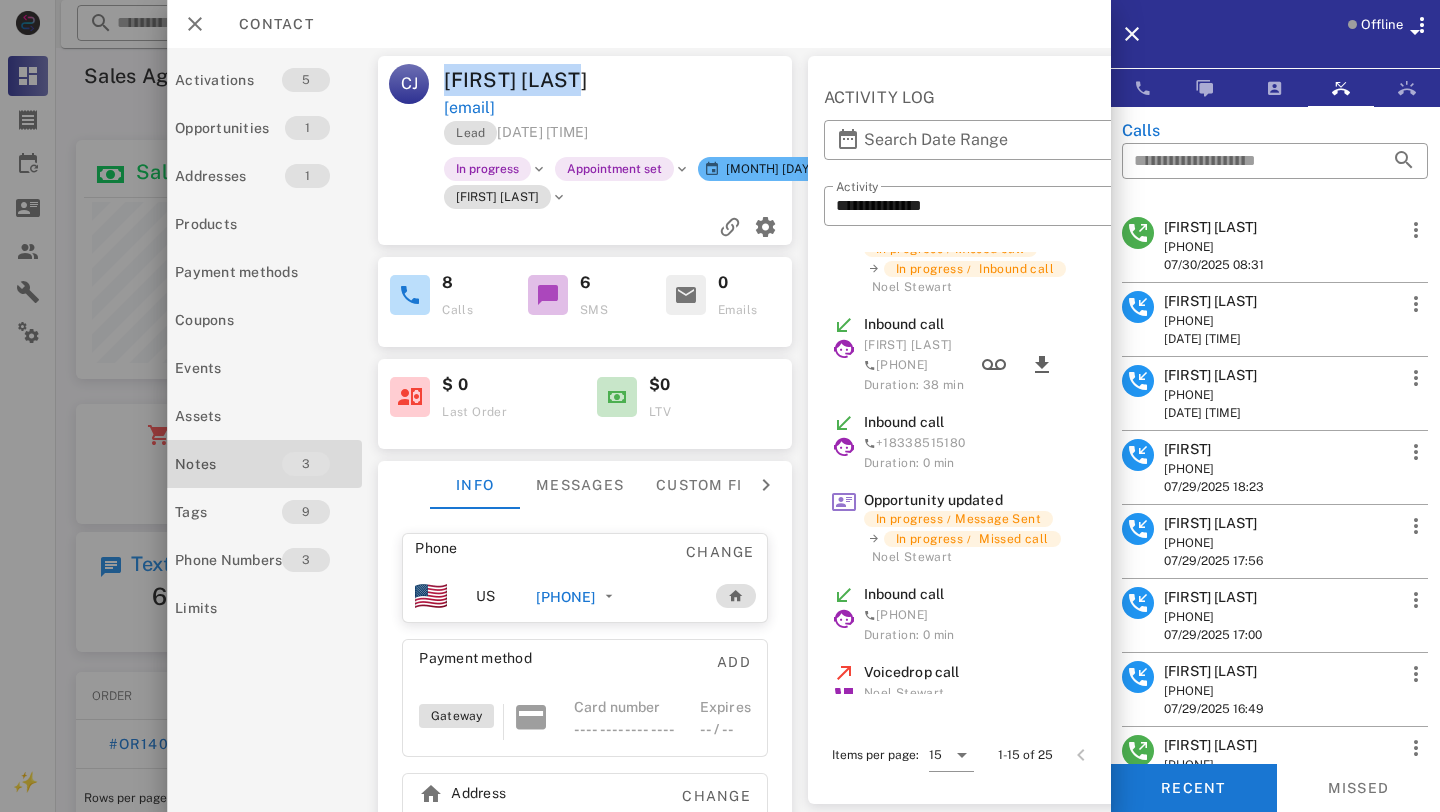 scroll, scrollTop: 730, scrollLeft: 0, axis: vertical 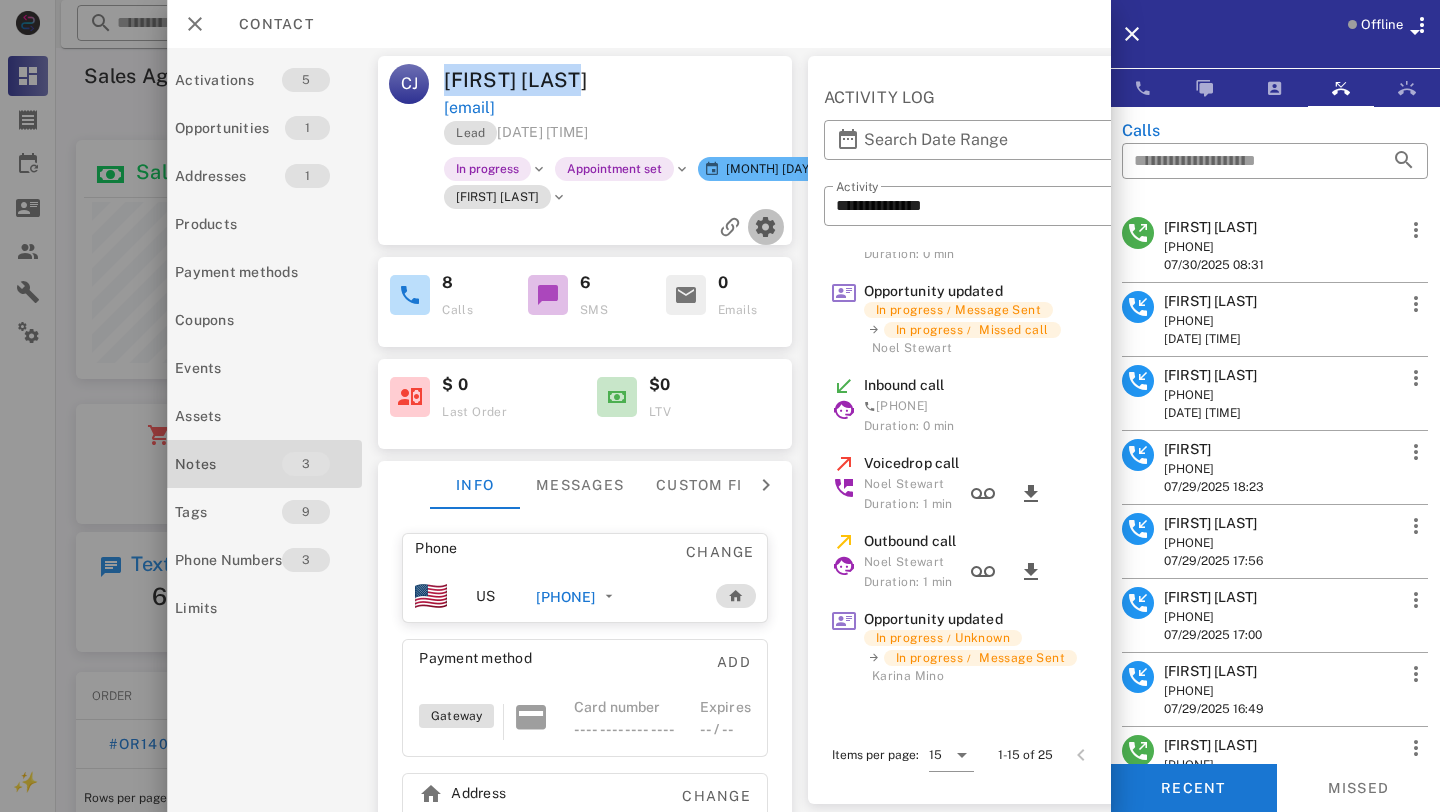 click at bounding box center (765, 227) 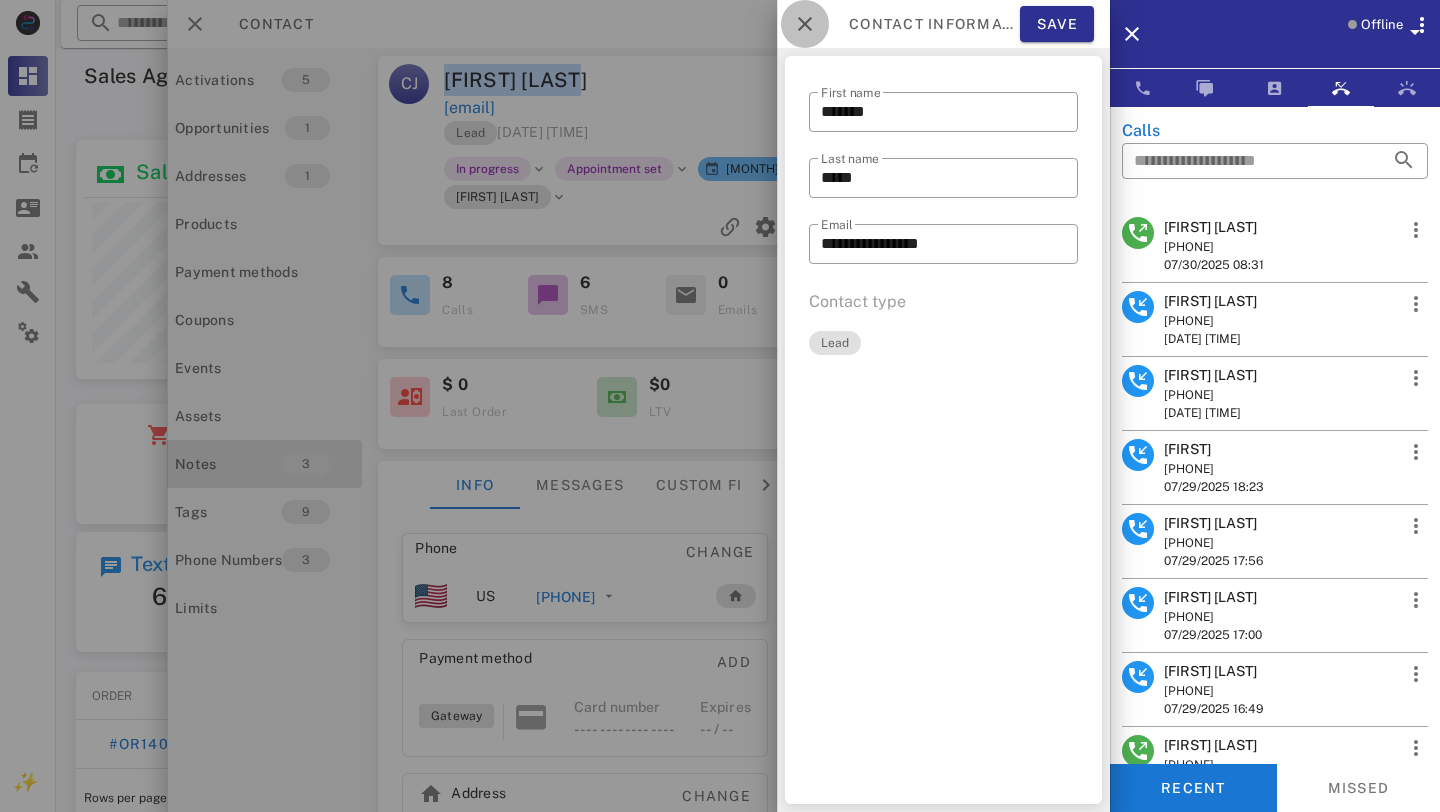 click at bounding box center [805, 24] 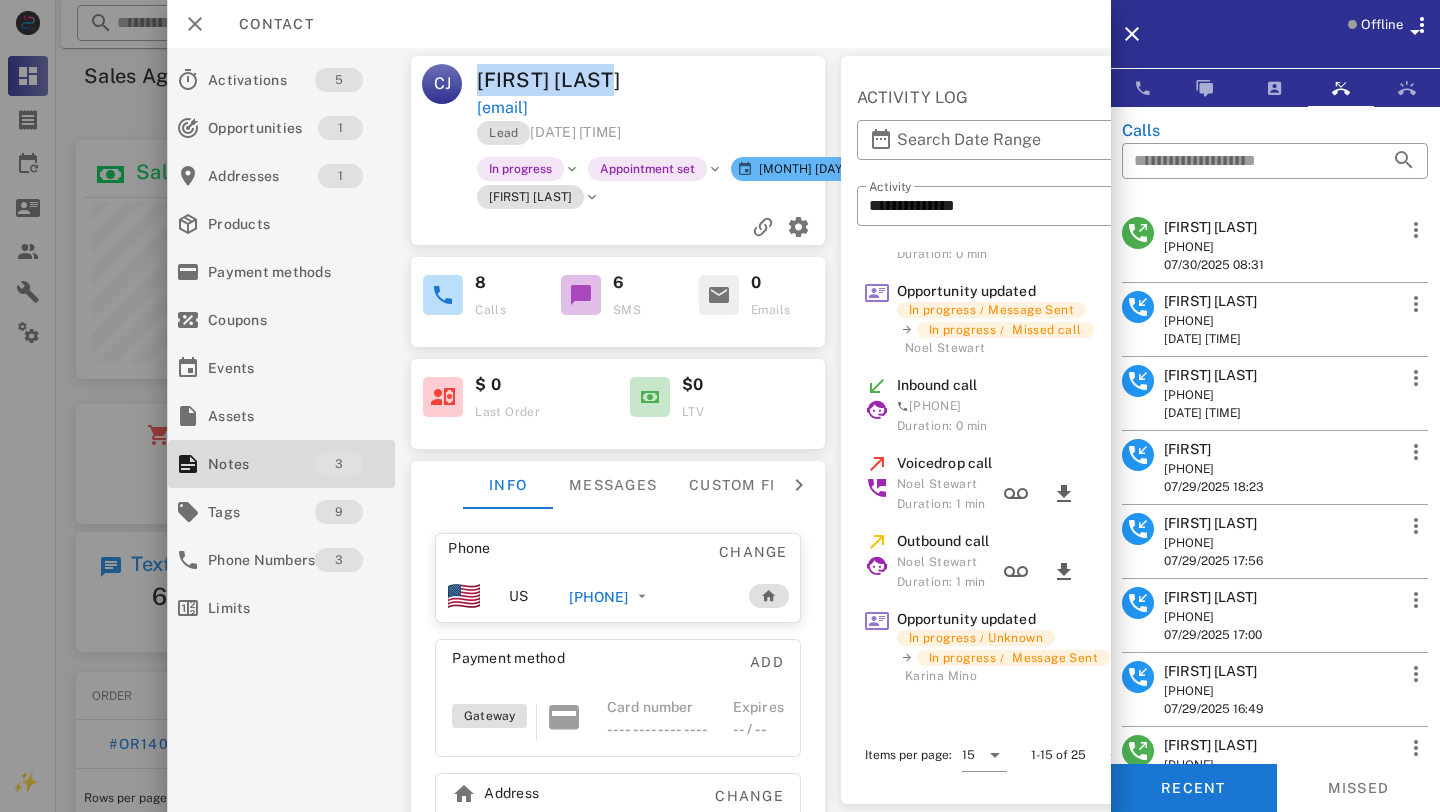 scroll, scrollTop: 0, scrollLeft: 0, axis: both 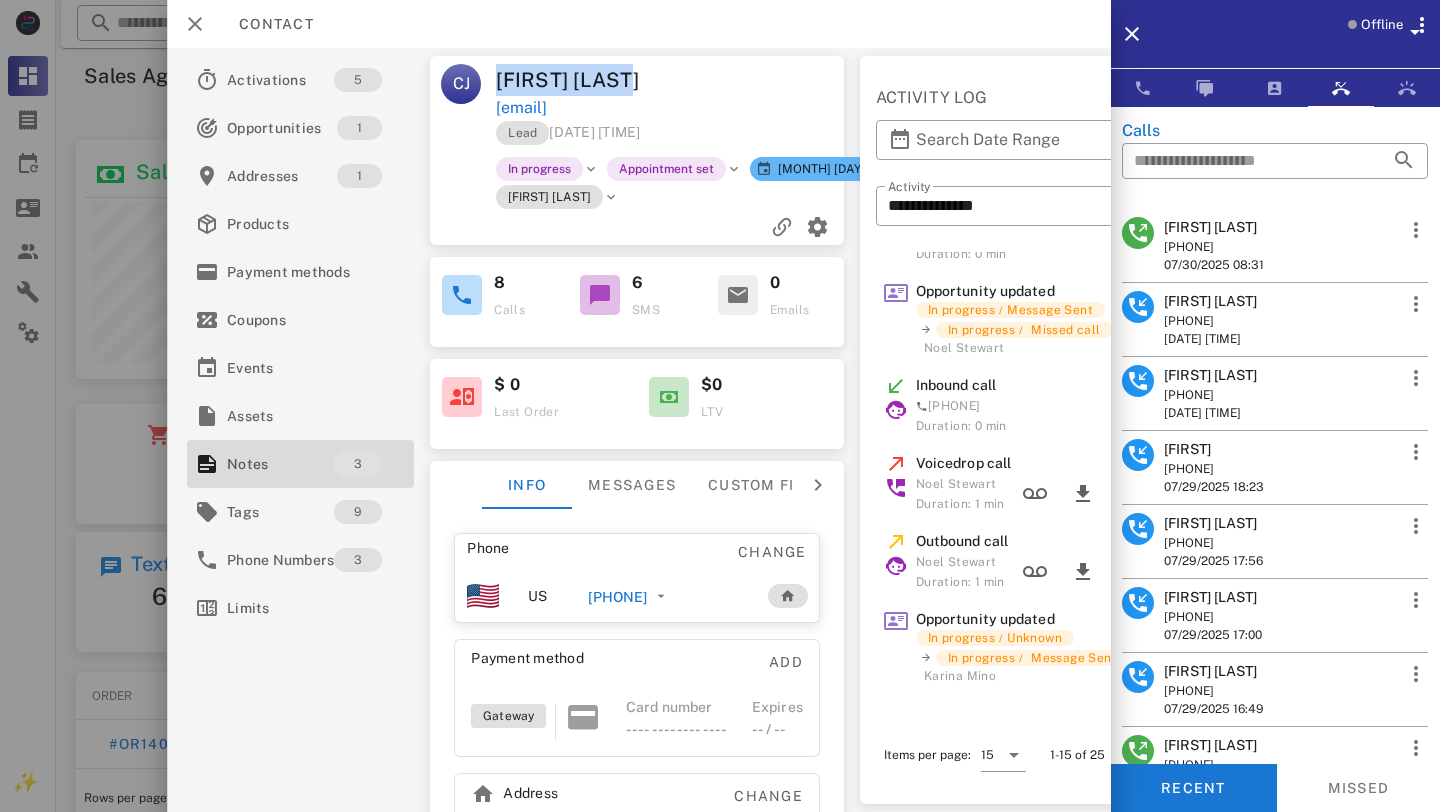copy on "[FIRST] [LAST]" 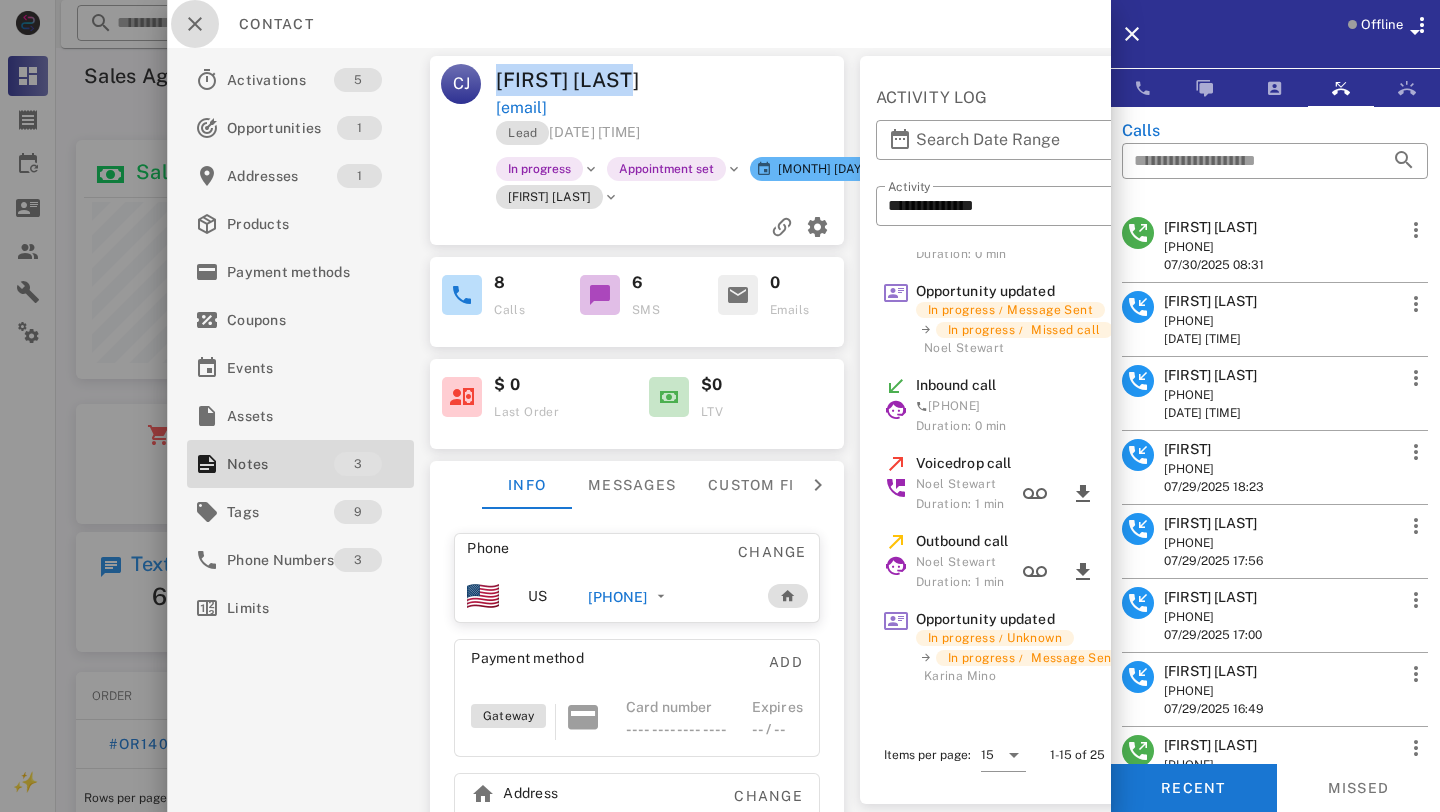 click at bounding box center (195, 24) 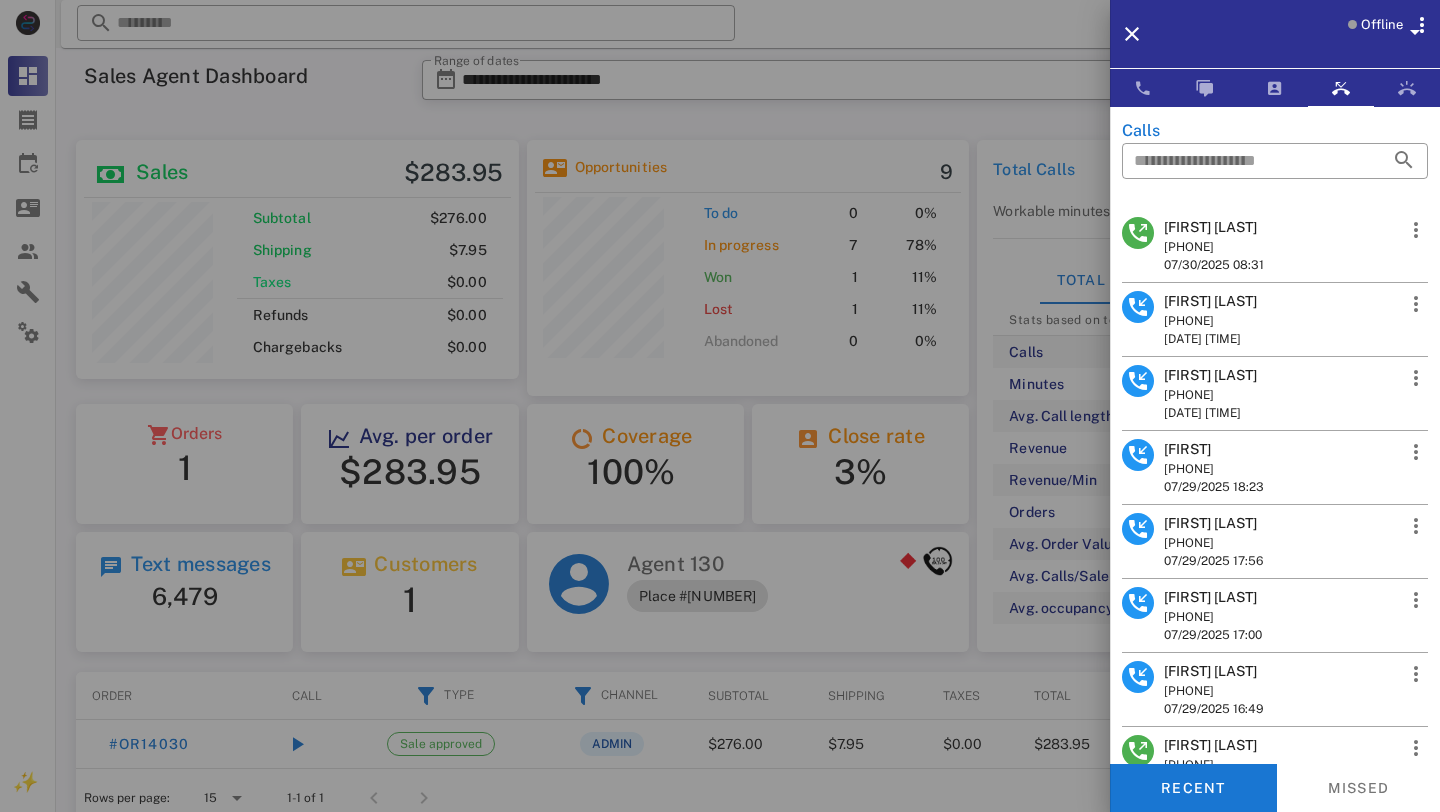 click on "[FIRST] [LAST]" at bounding box center (1214, 227) 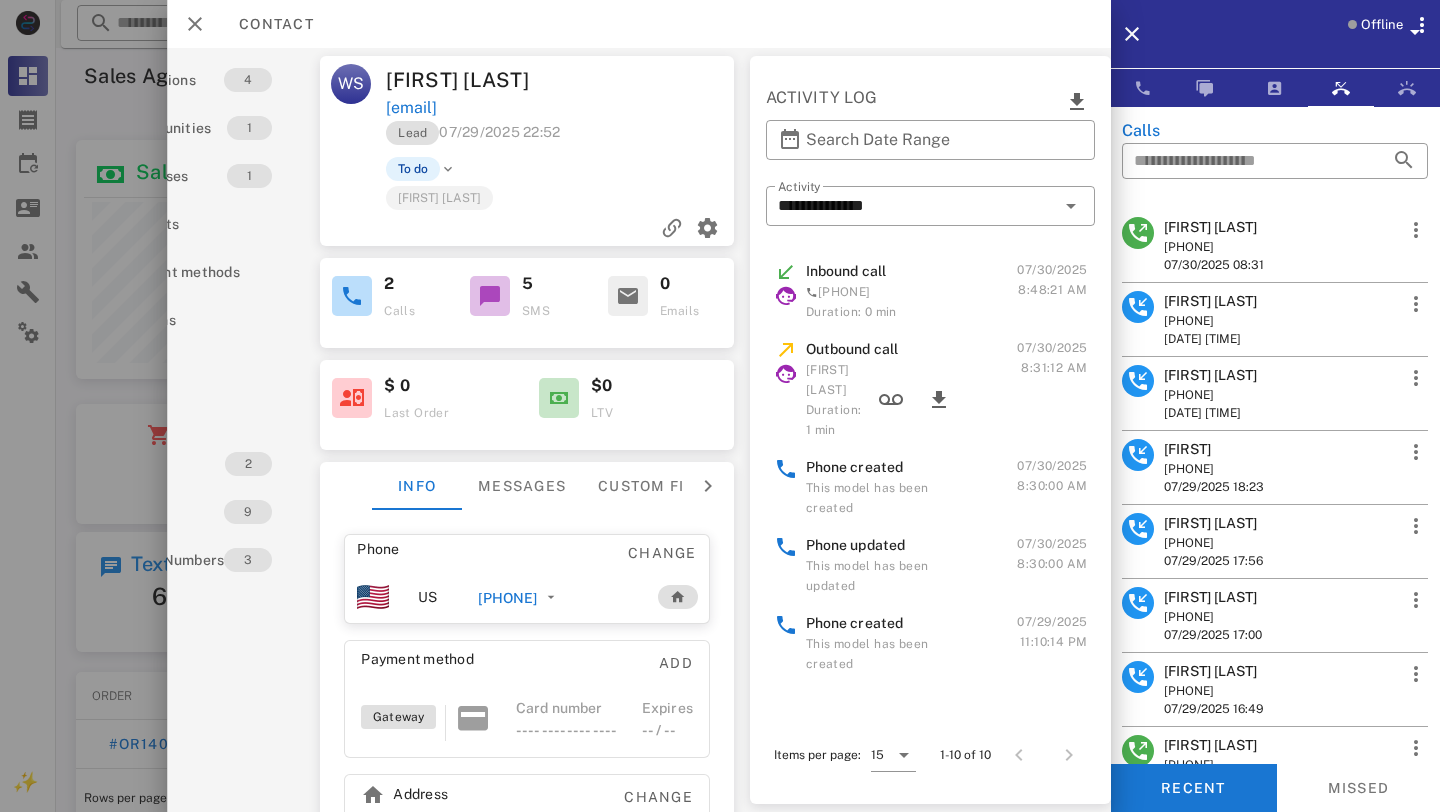 scroll, scrollTop: 0, scrollLeft: 117, axis: horizontal 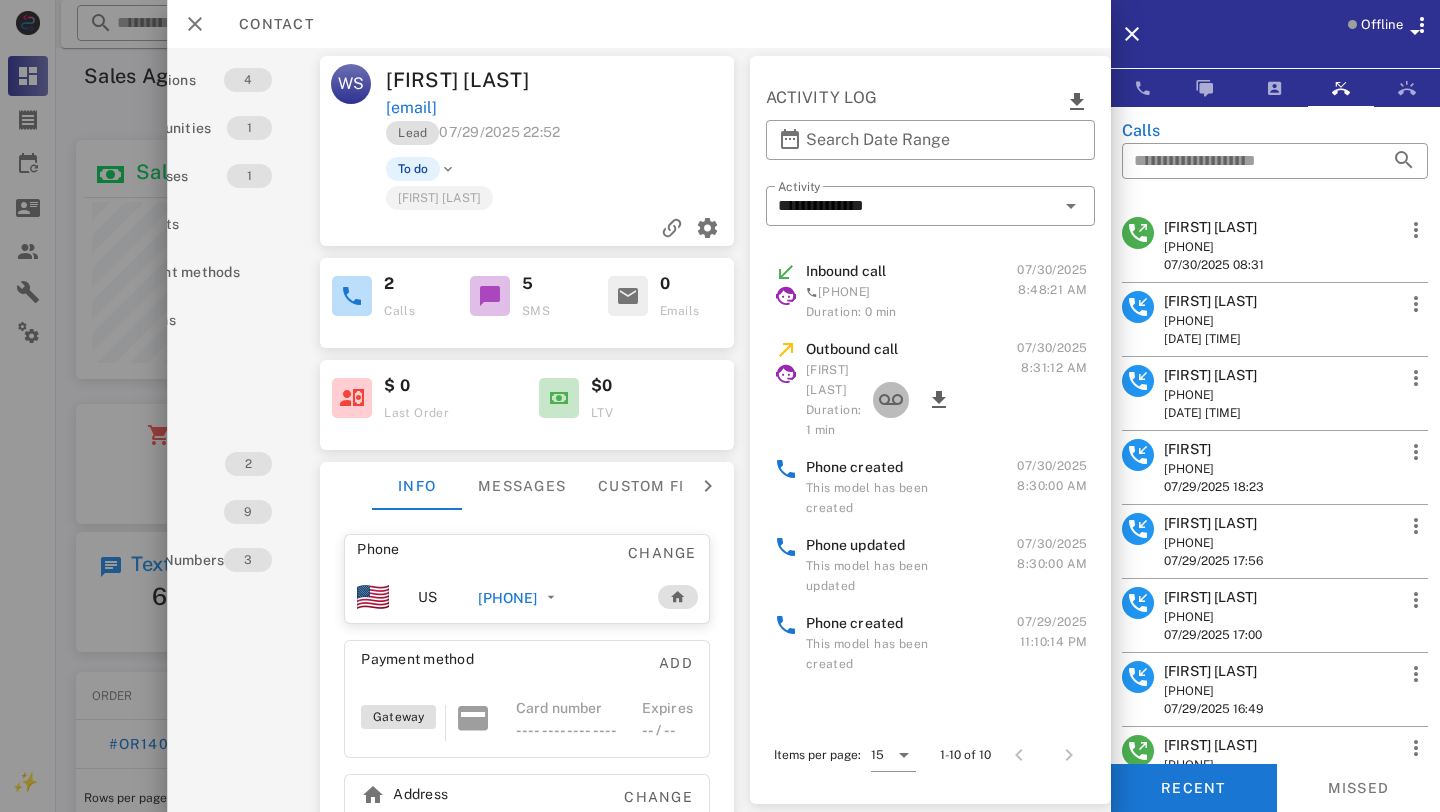 click at bounding box center [891, 400] 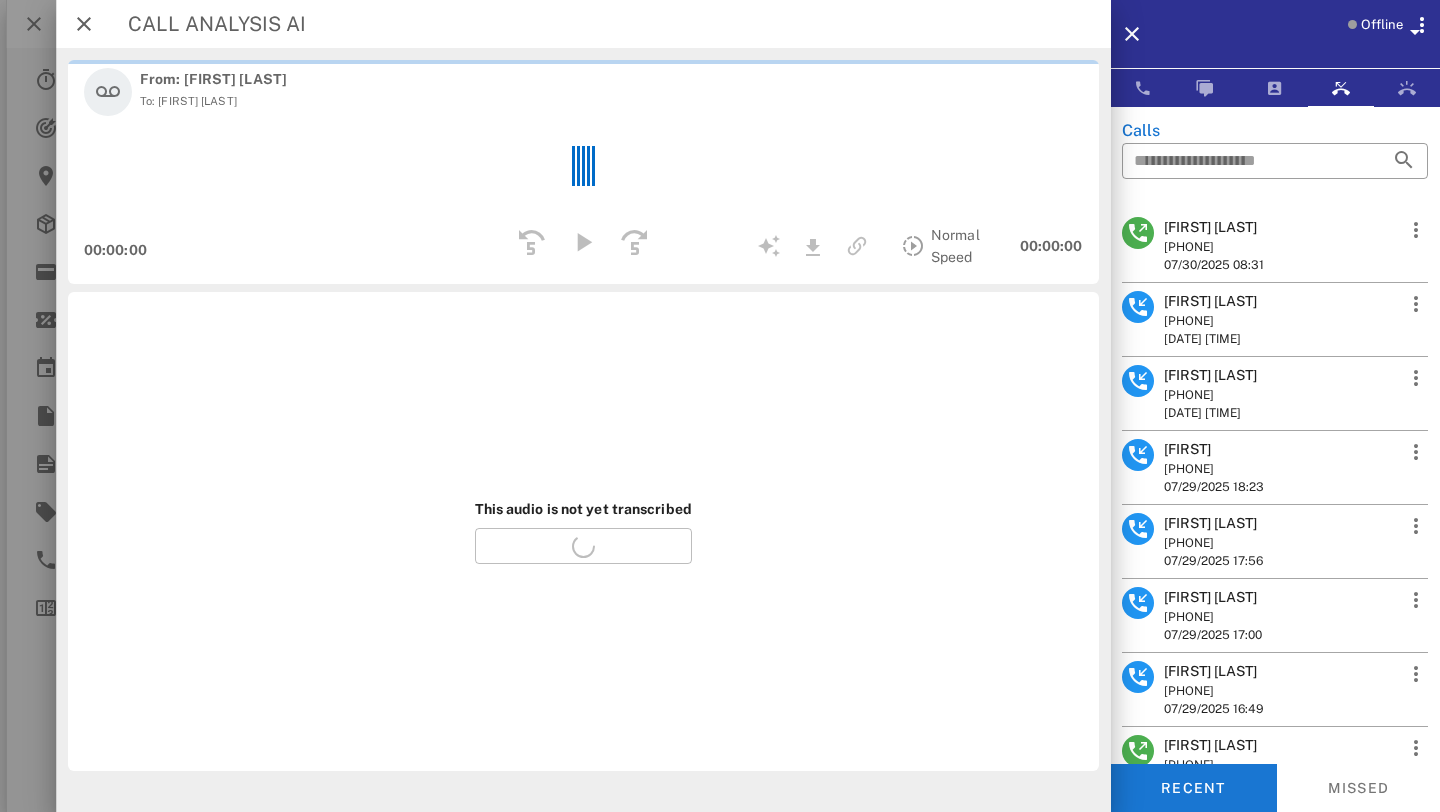 scroll, scrollTop: 0, scrollLeft: 0, axis: both 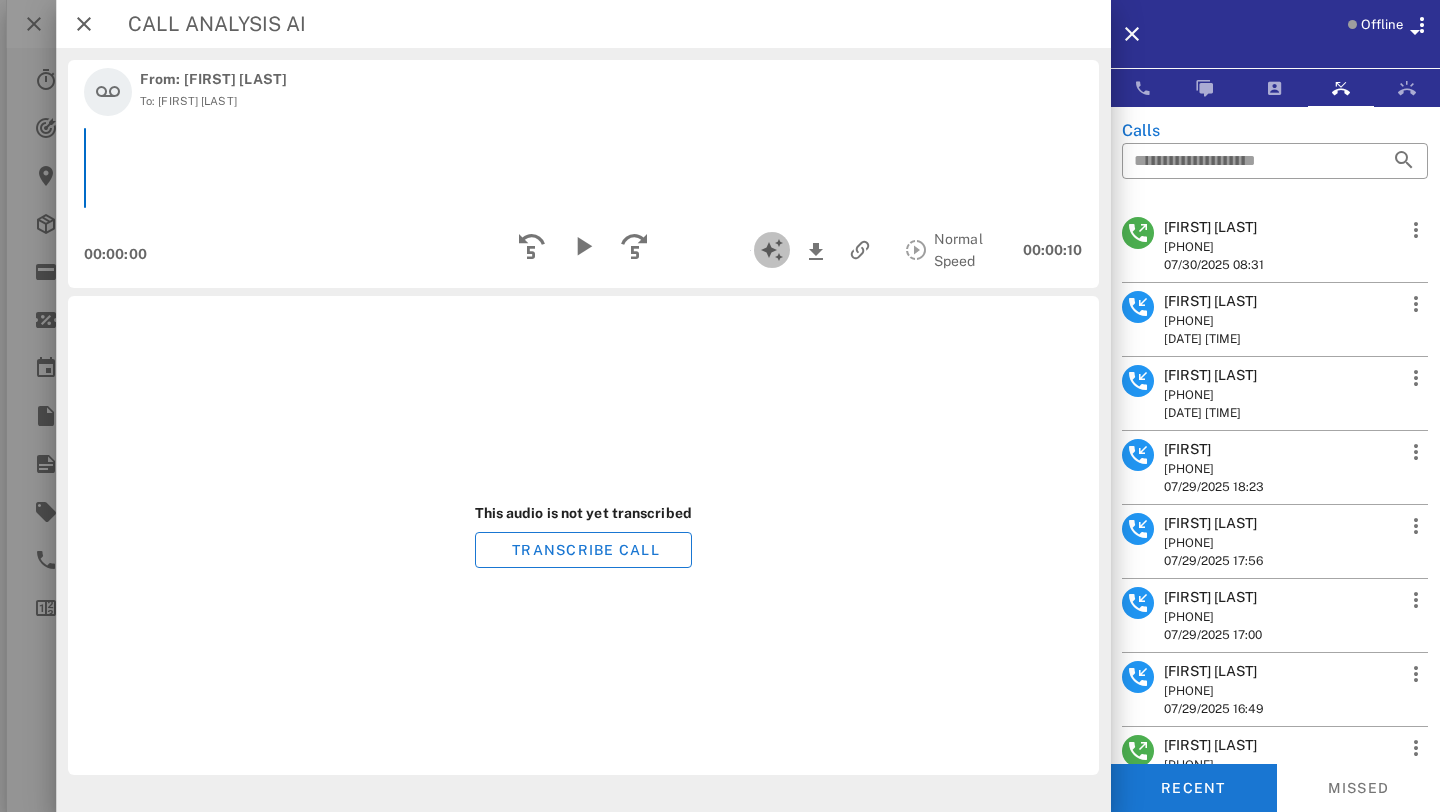 click at bounding box center (772, 250) 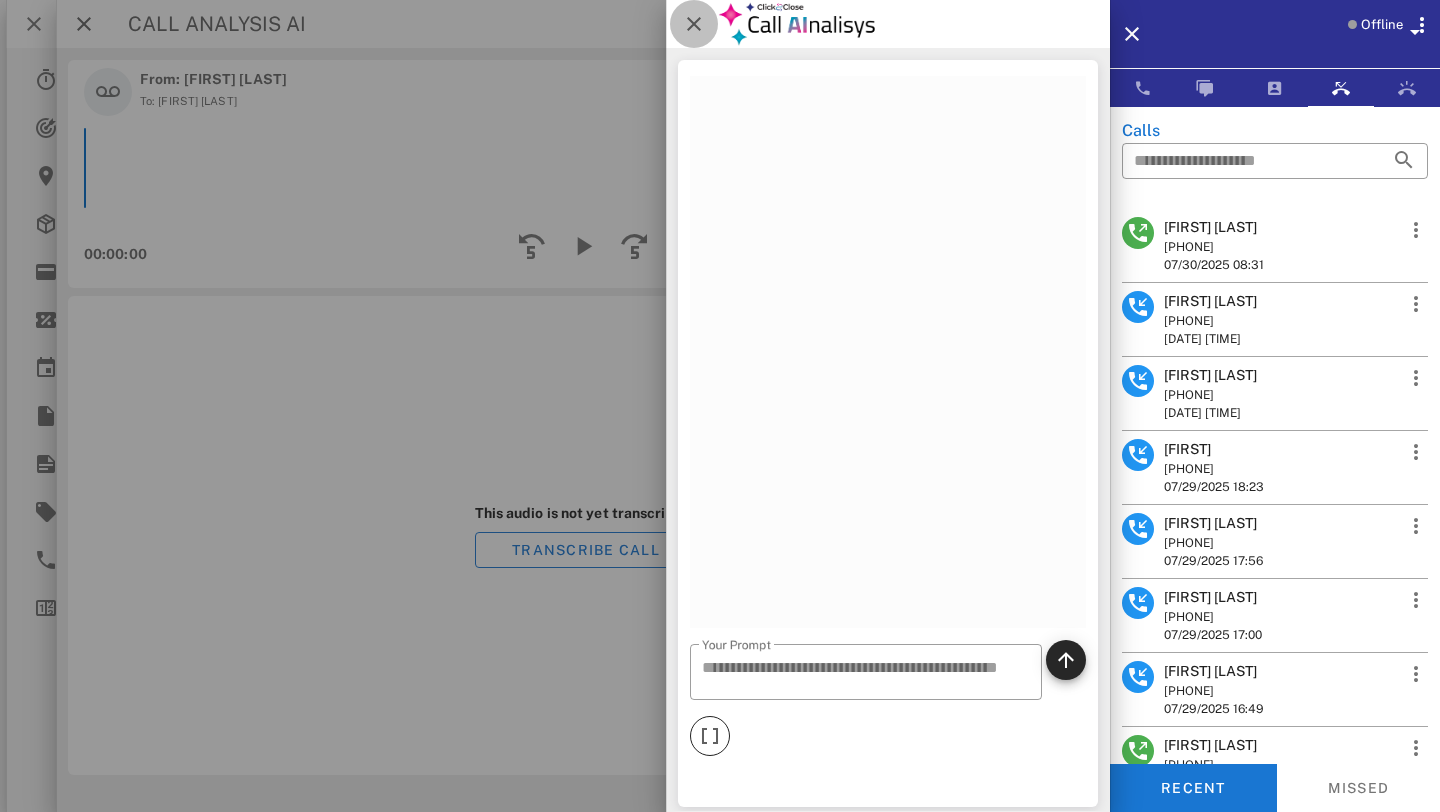 click at bounding box center [694, 24] 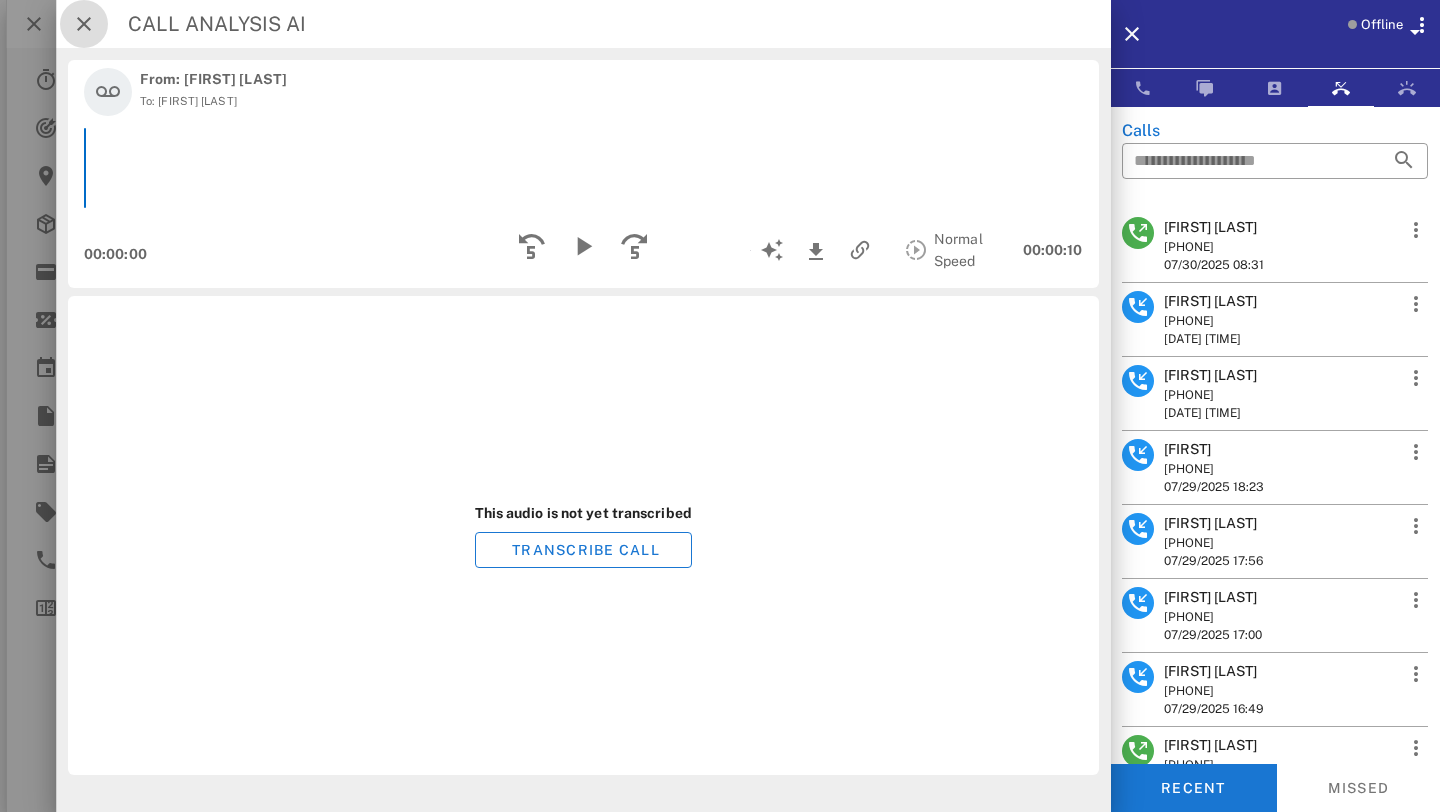 click at bounding box center [84, 24] 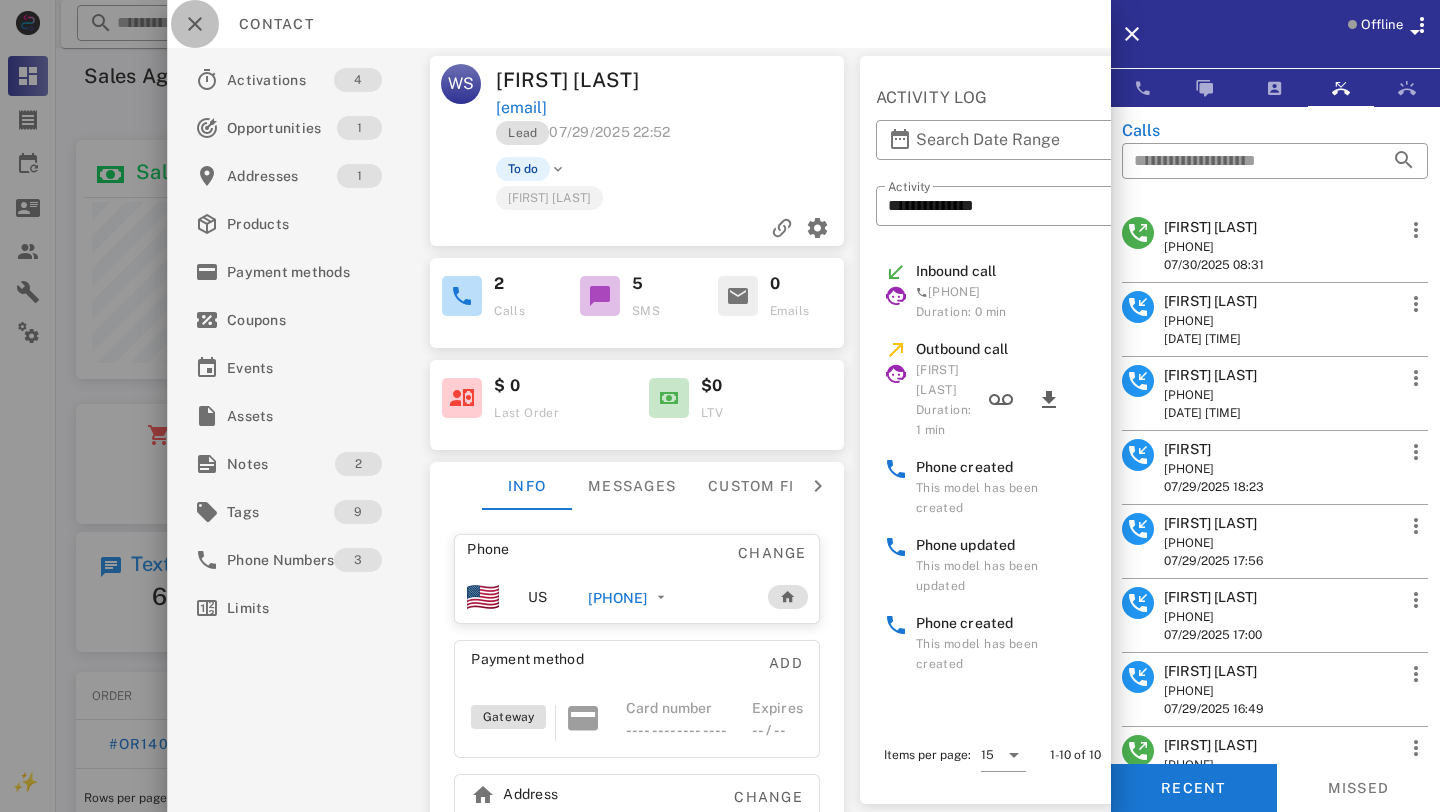 click at bounding box center [195, 24] 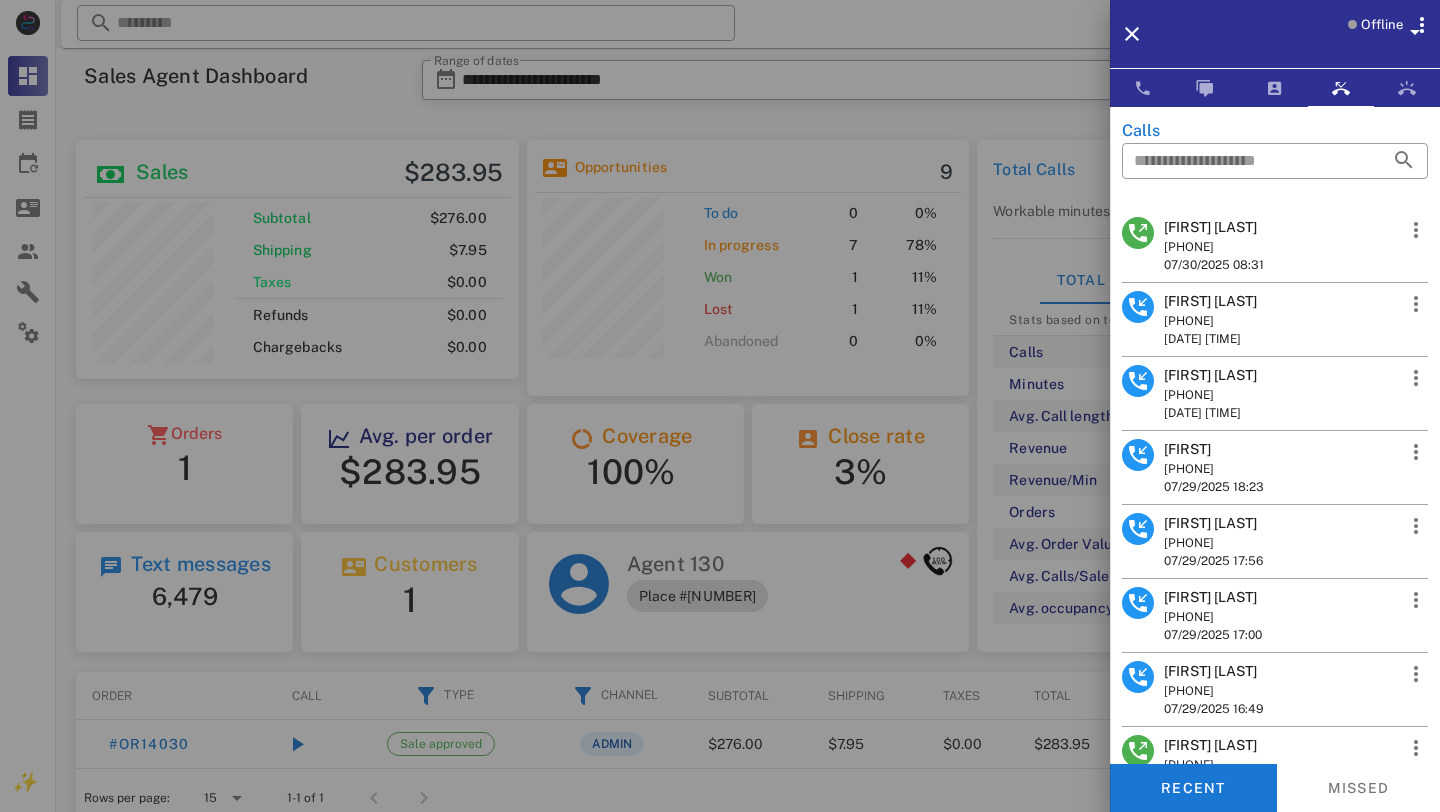 click on "[FIRST] [LAST]" at bounding box center [1210, 301] 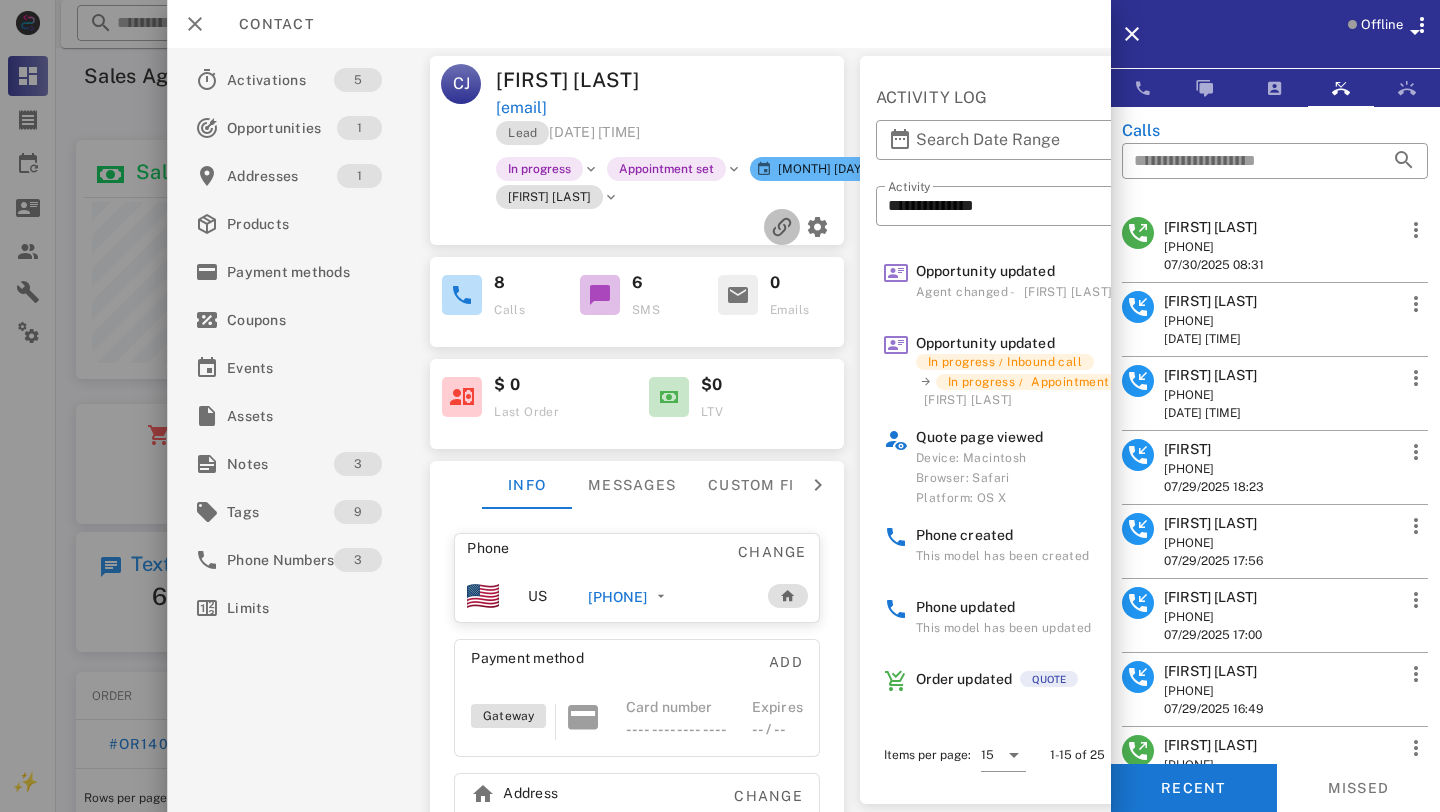 click at bounding box center [781, 227] 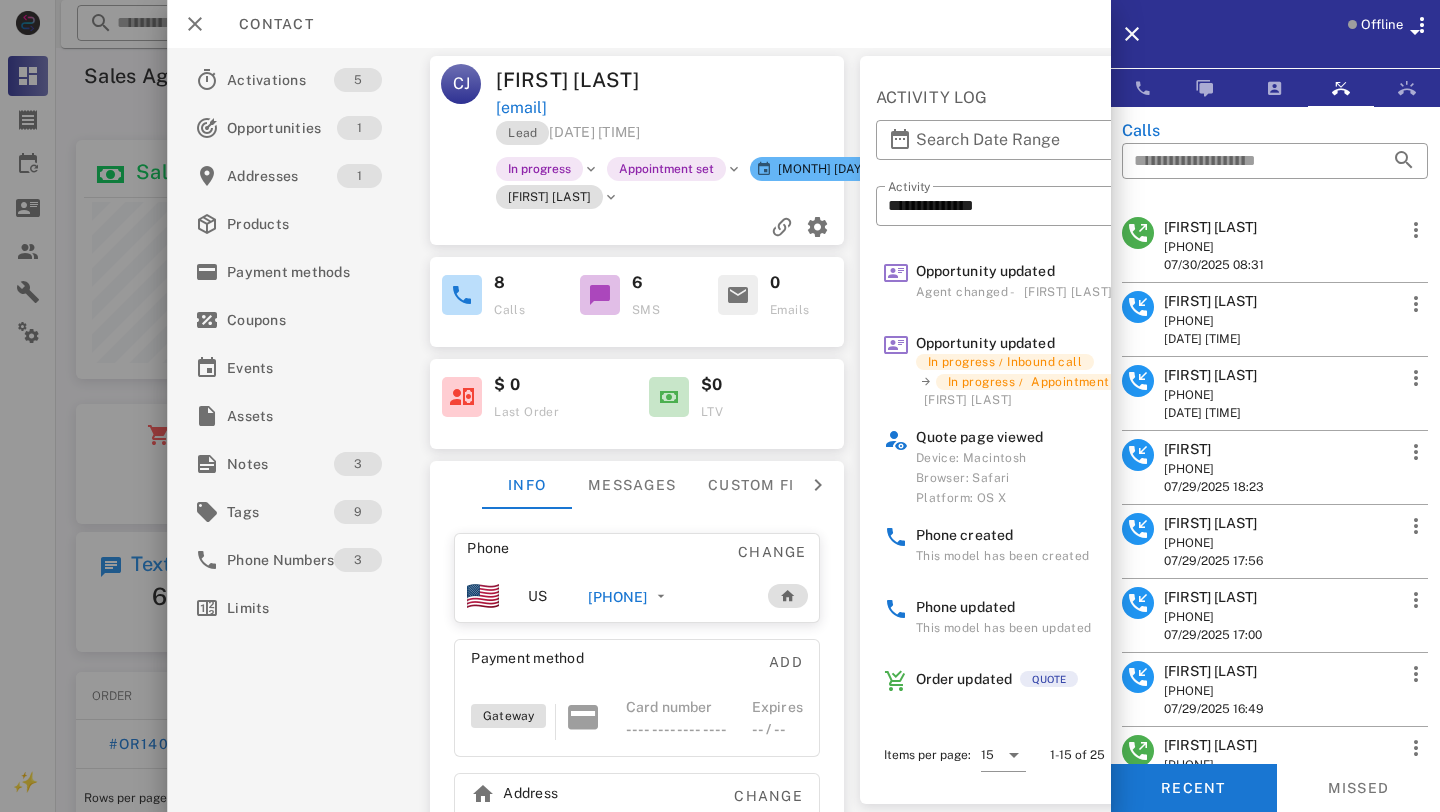 click on "[FIRST] [LAST]" at bounding box center (1213, 523) 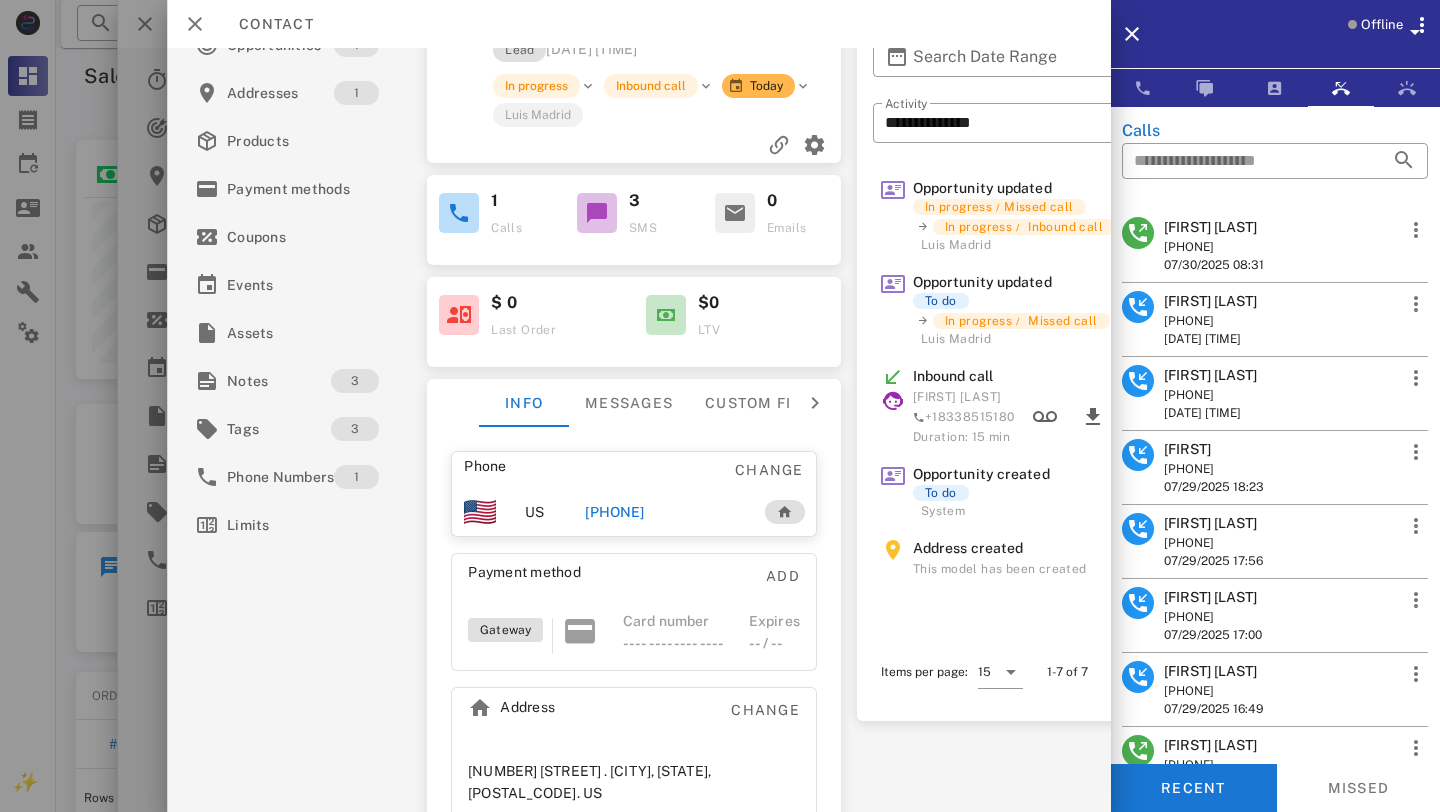 scroll, scrollTop: 0, scrollLeft: 0, axis: both 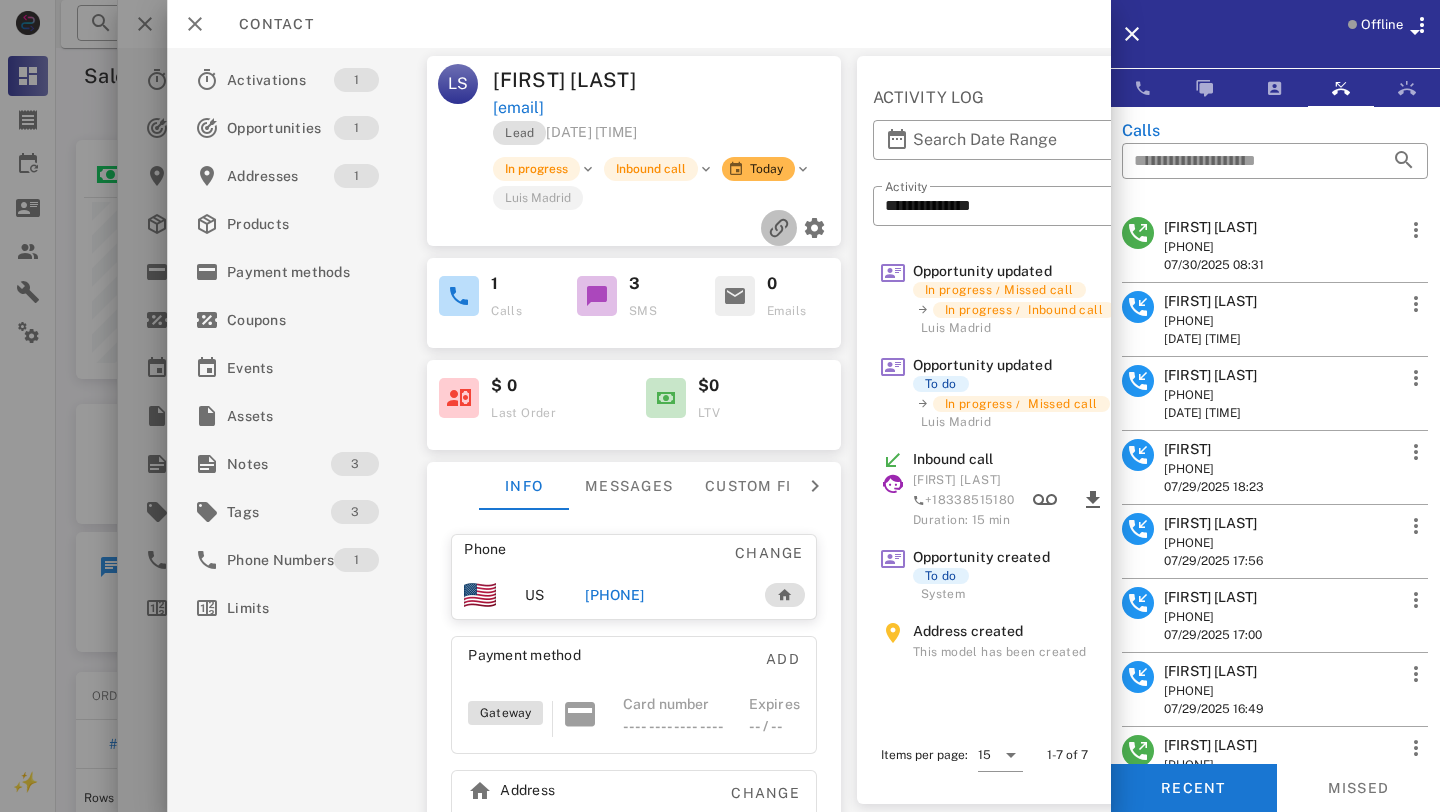 click at bounding box center (778, 228) 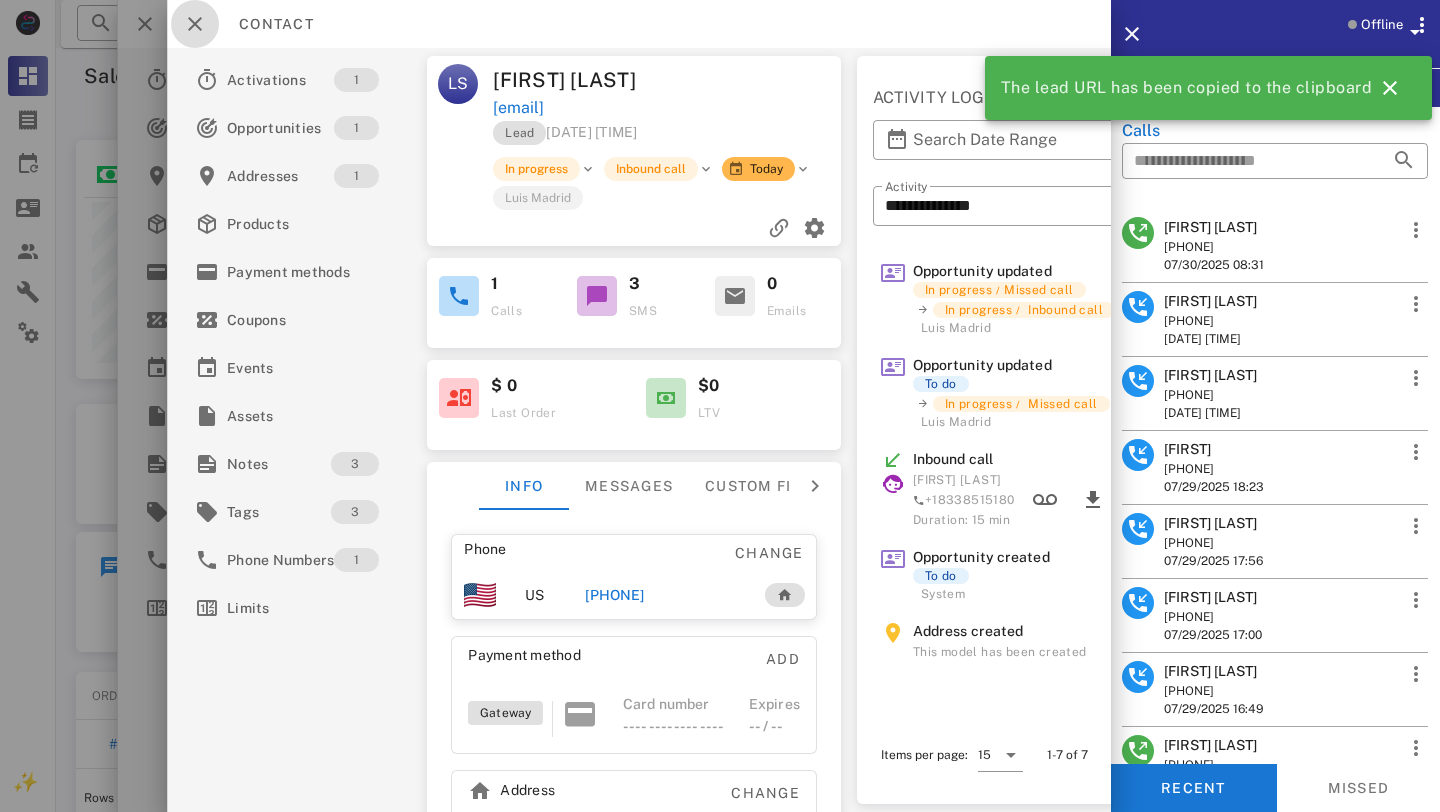 click at bounding box center (195, 24) 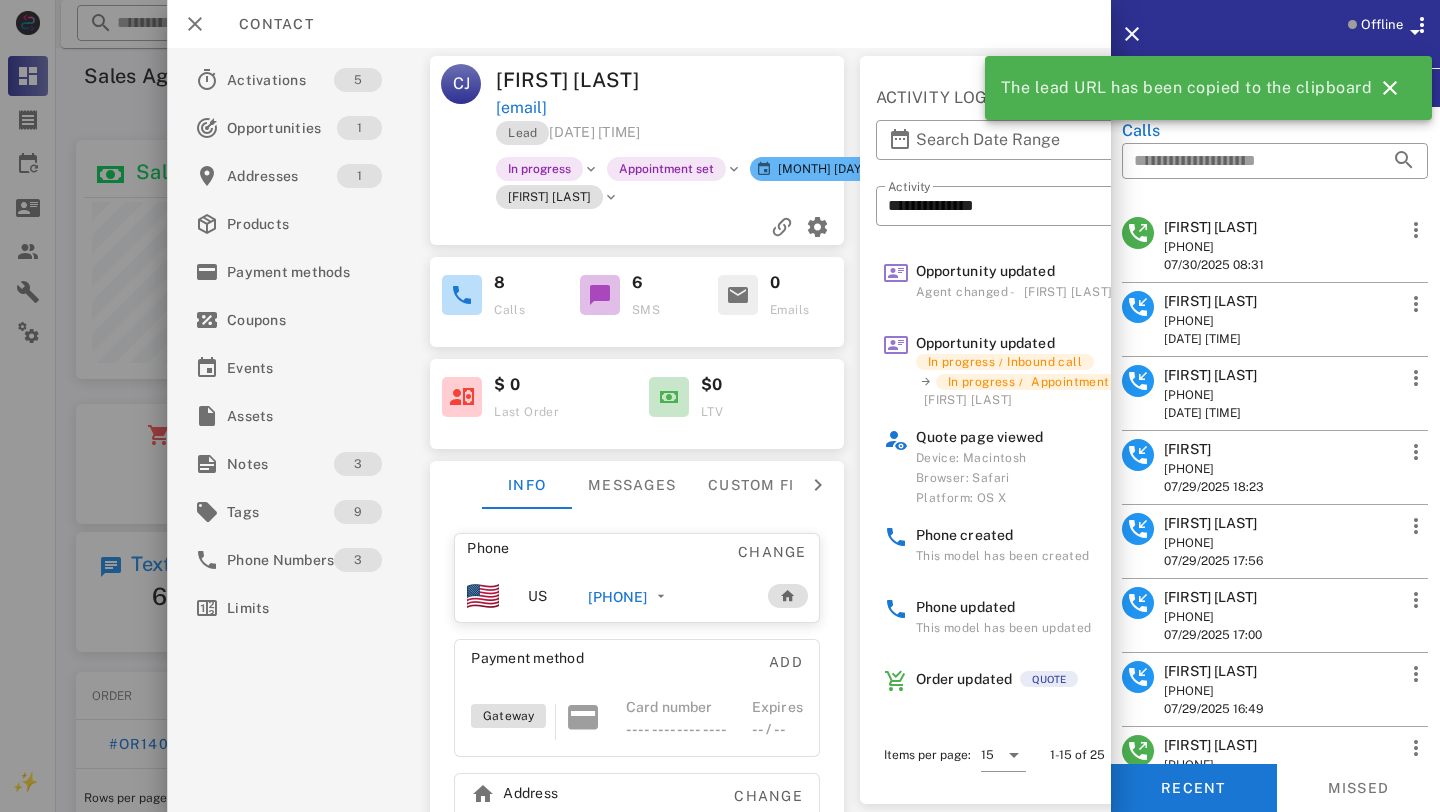 click on "Contact" at bounding box center (266, 24) 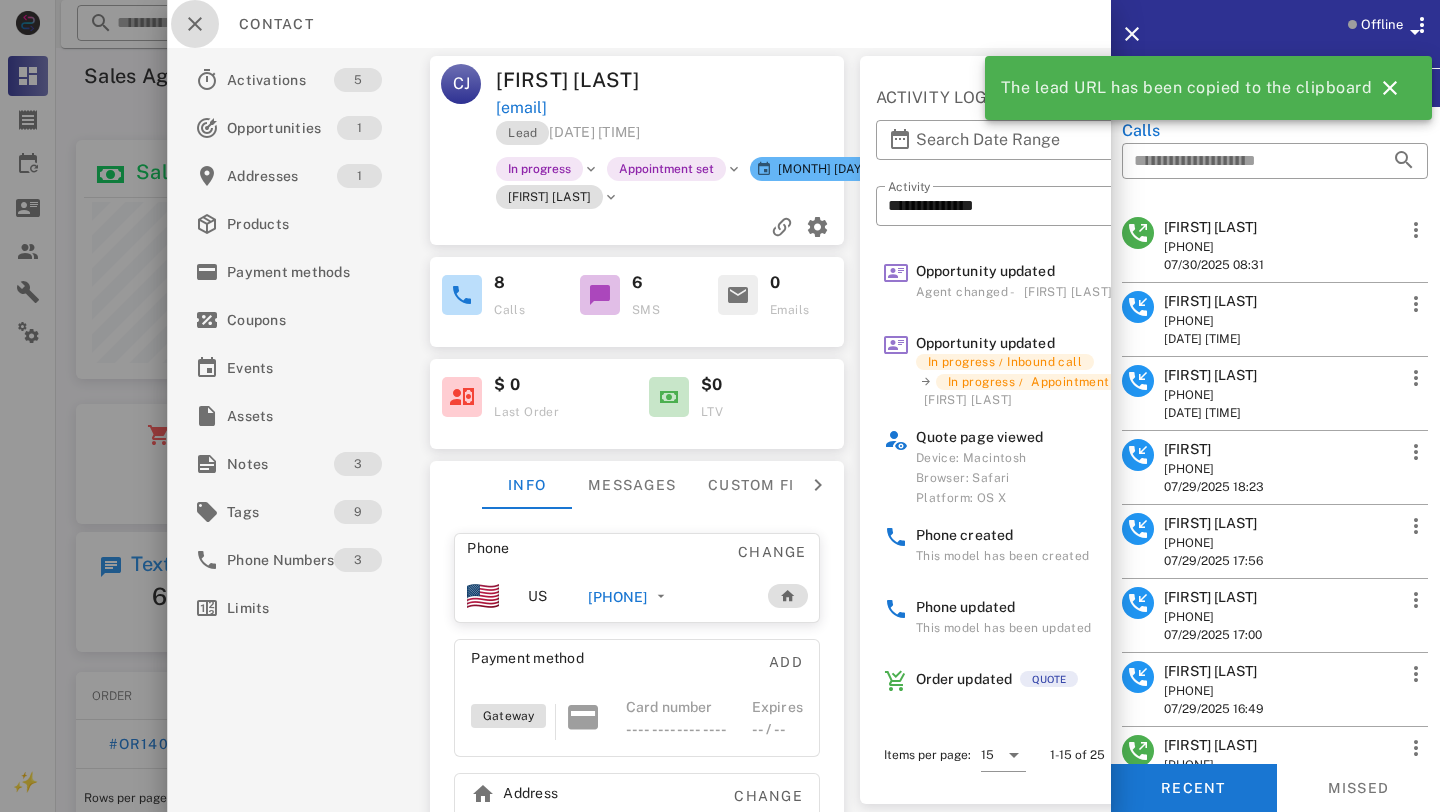click at bounding box center [195, 24] 